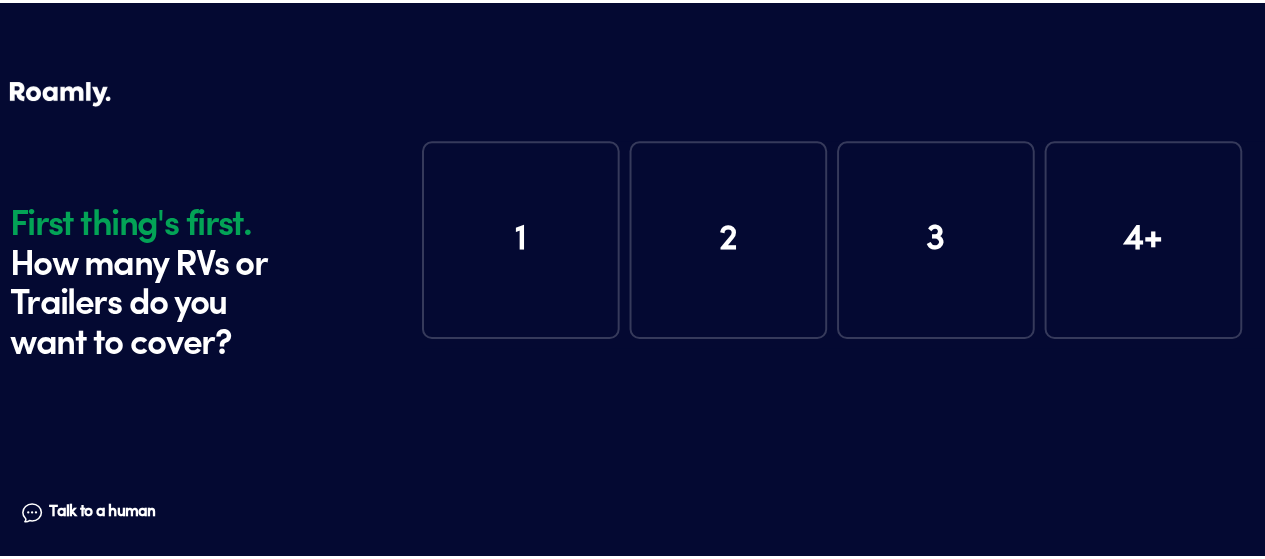 scroll, scrollTop: 0, scrollLeft: 0, axis: both 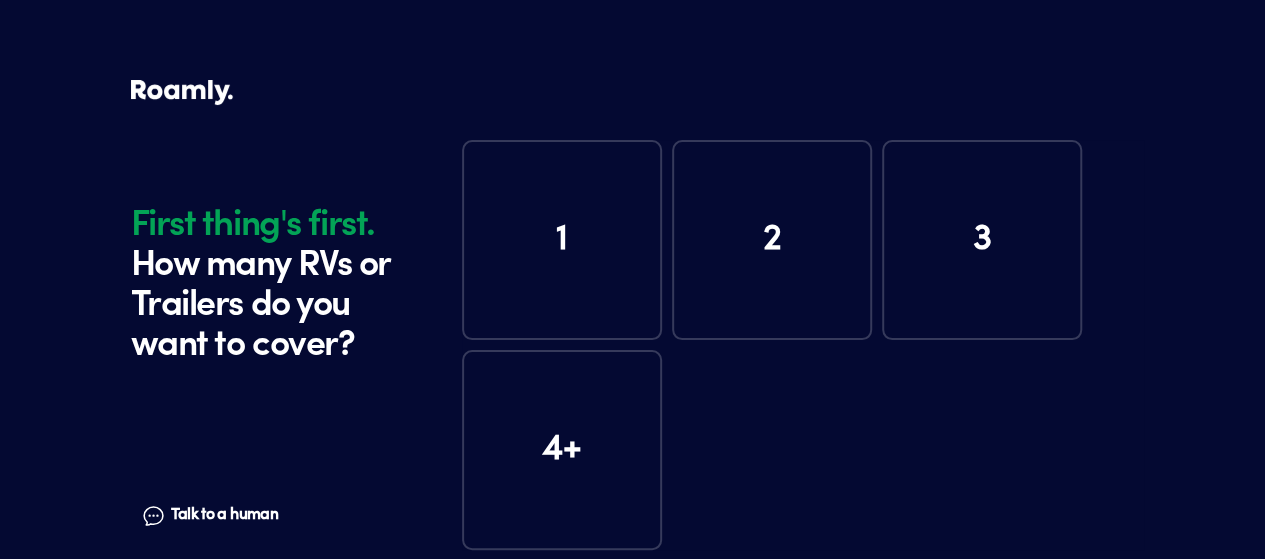 click on "1" at bounding box center [562, 240] 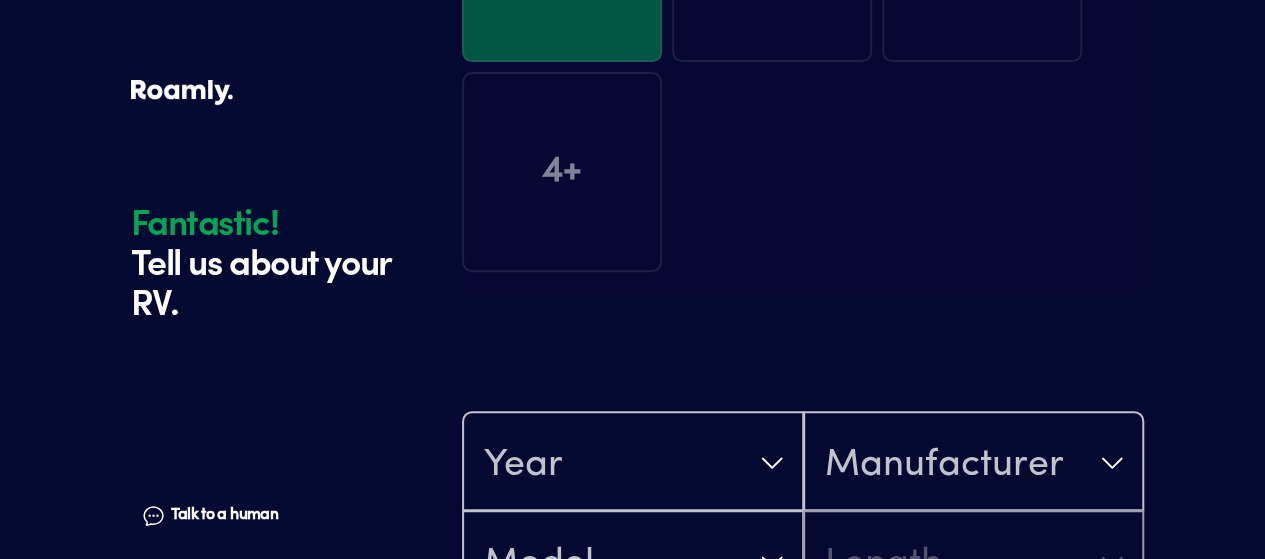 scroll, scrollTop: 390, scrollLeft: 0, axis: vertical 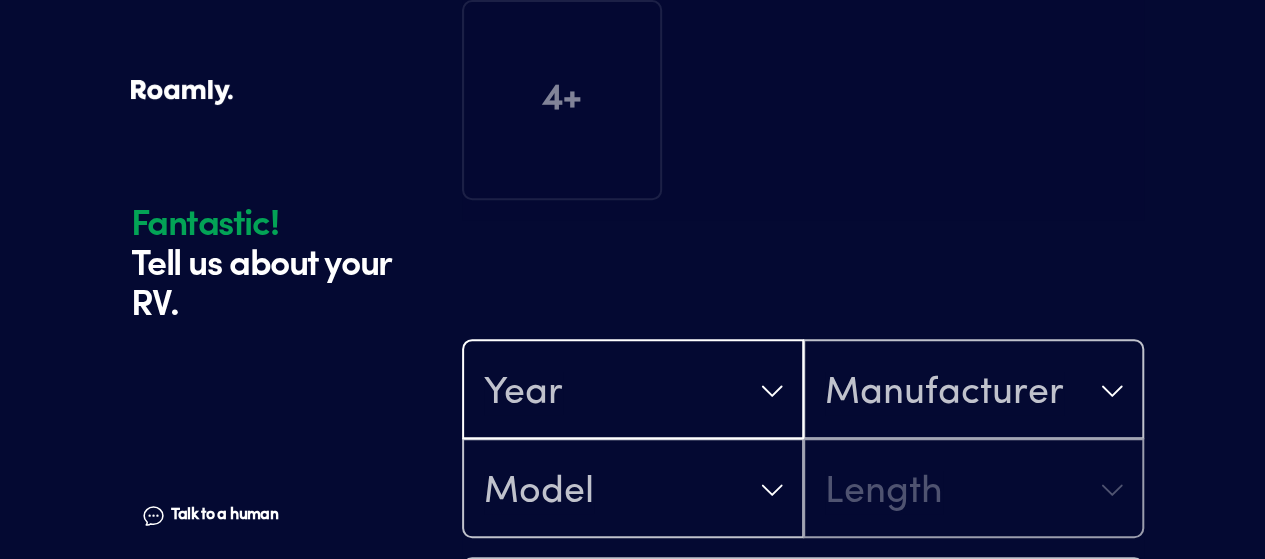 click on "Year" at bounding box center (633, 391) 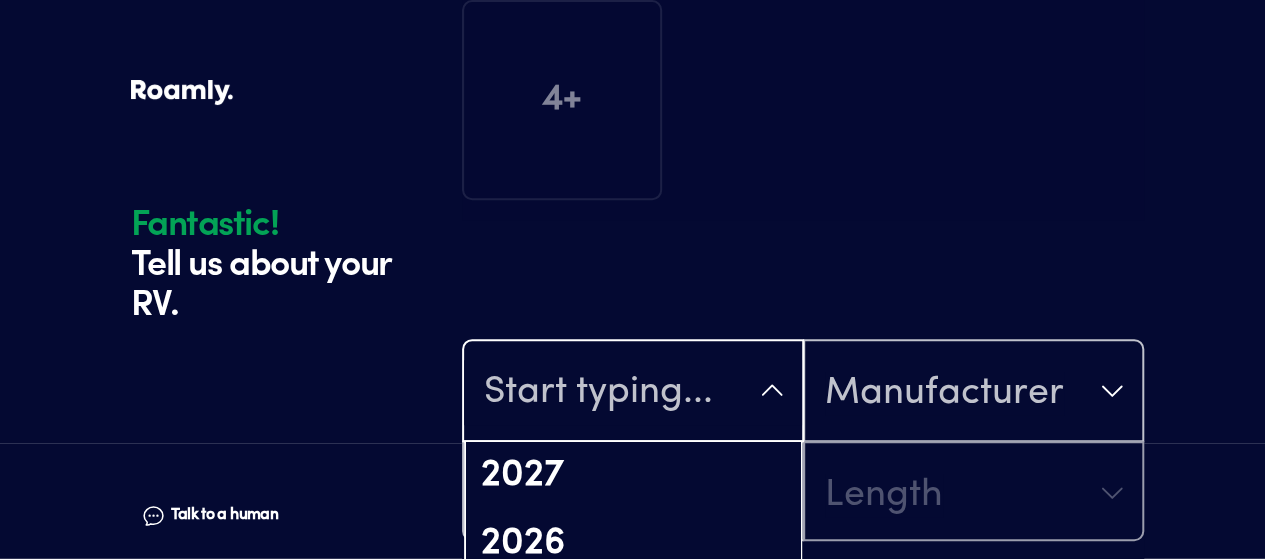 click on "2024" at bounding box center (633, 679) 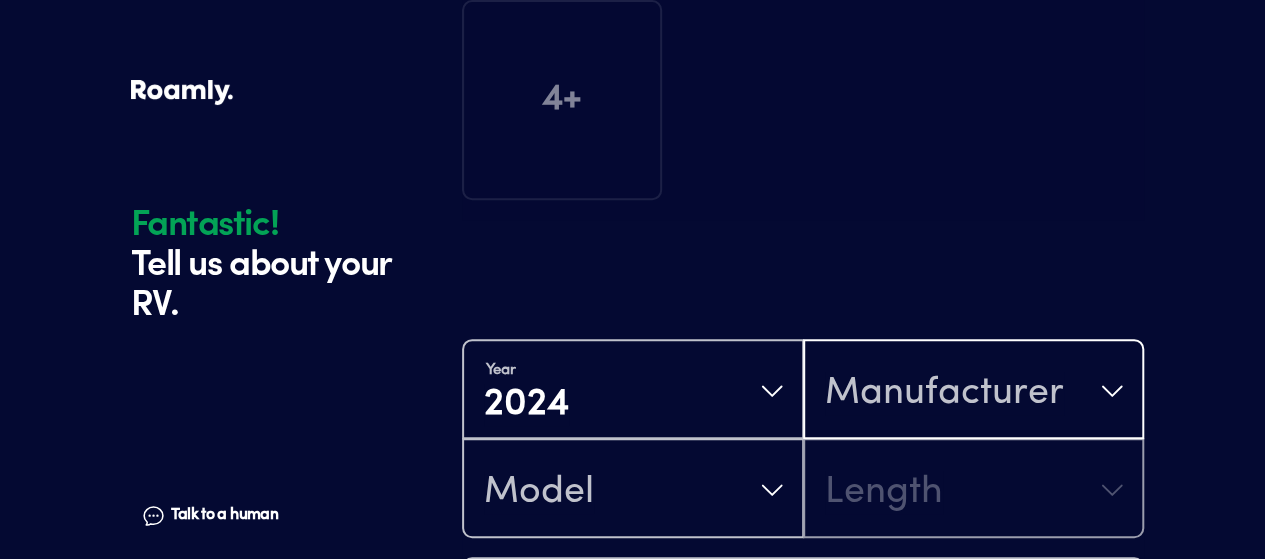 click on "Manufacturer" at bounding box center [944, 393] 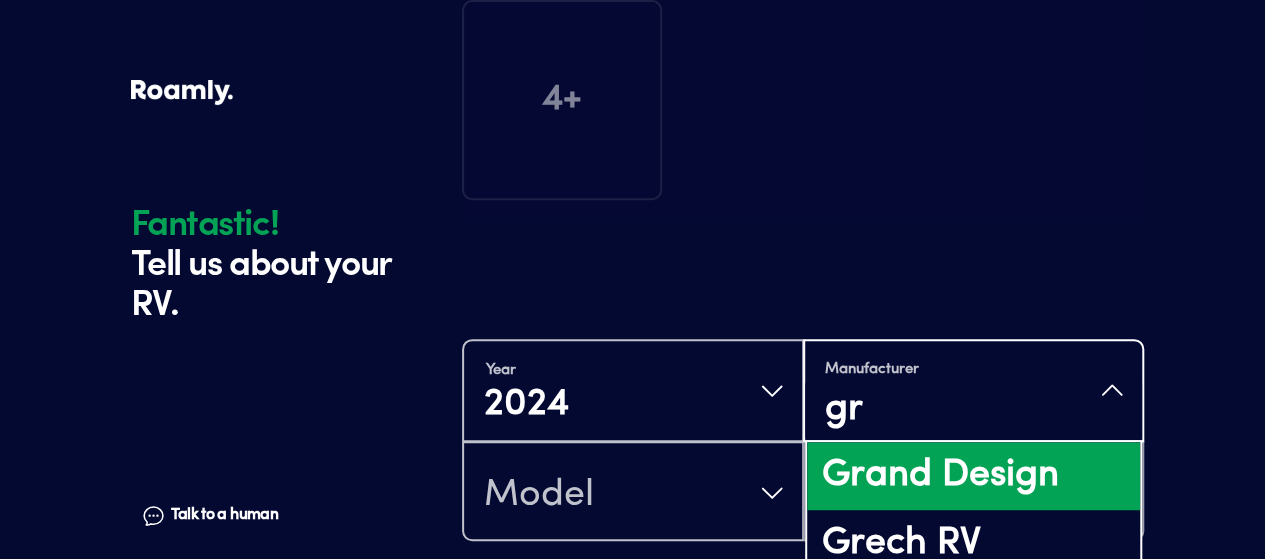 type on "gr" 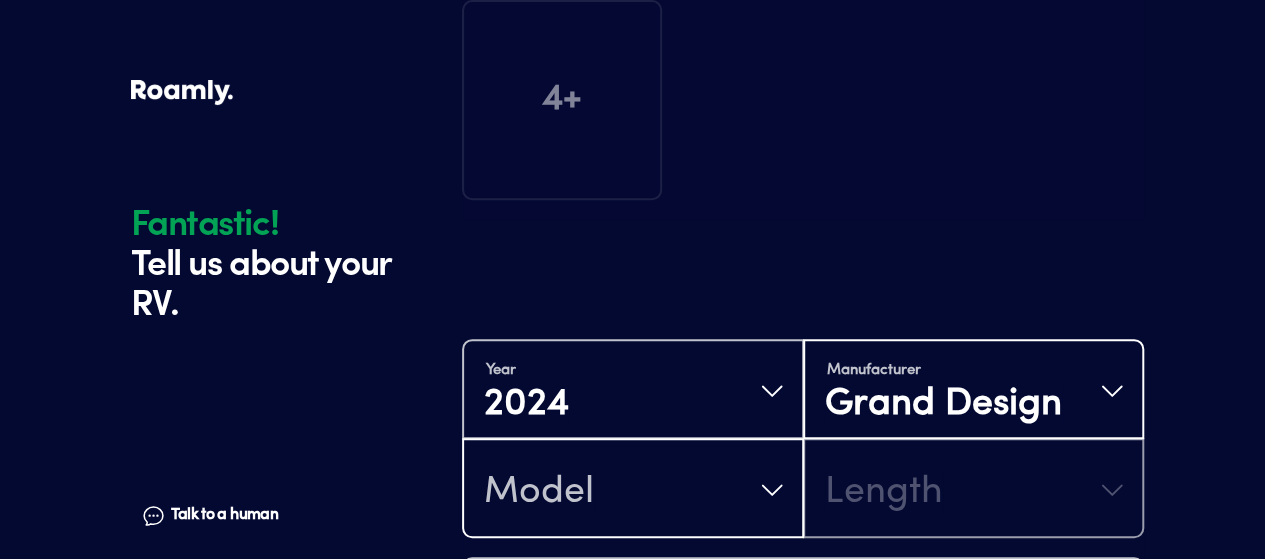 click on "Model" at bounding box center [633, 490] 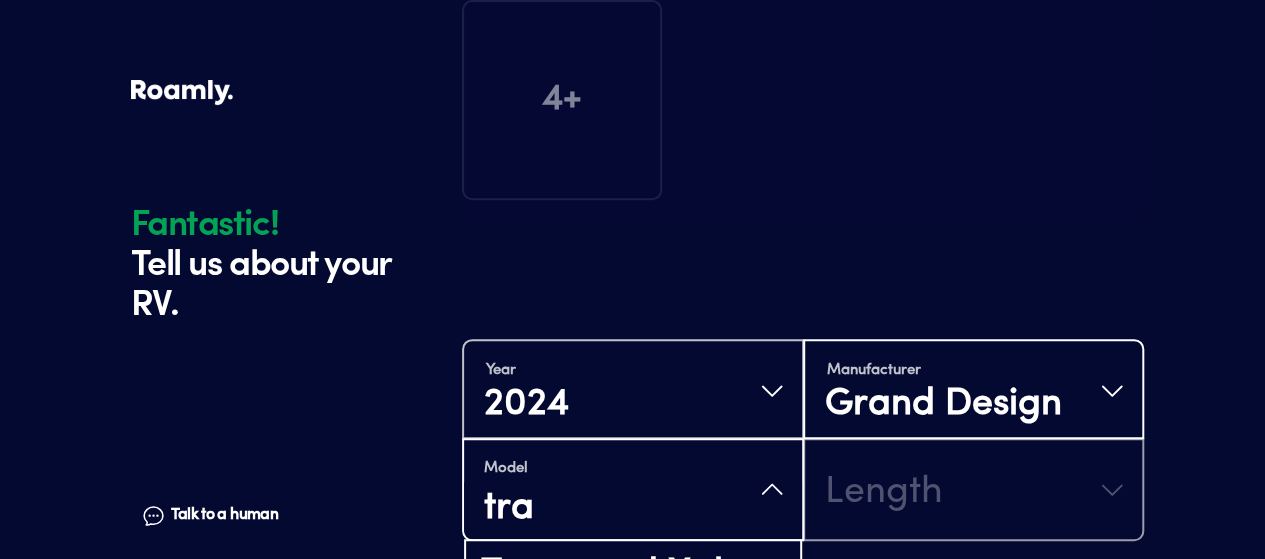 type on "tra" 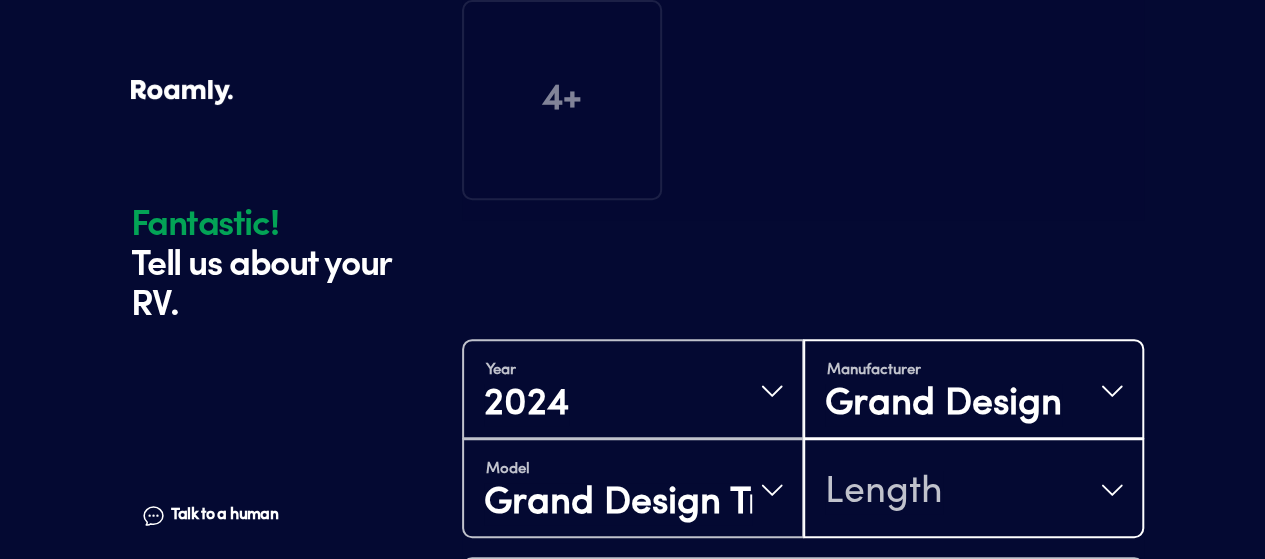 click on "Length" at bounding box center (884, 492) 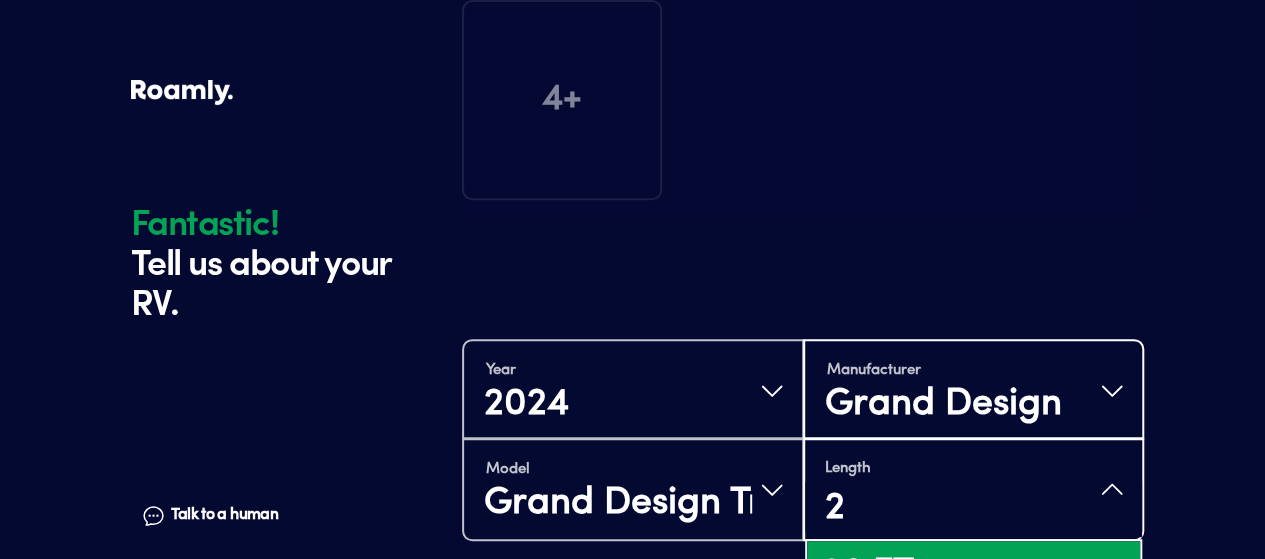 type on "24" 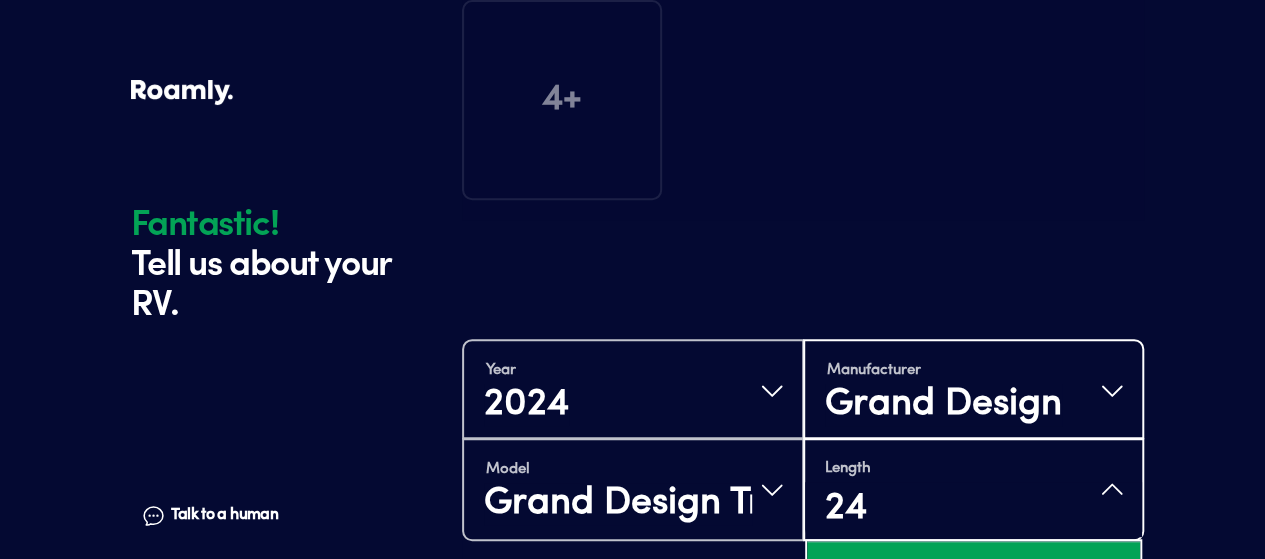 click on "24" at bounding box center [974, 509] 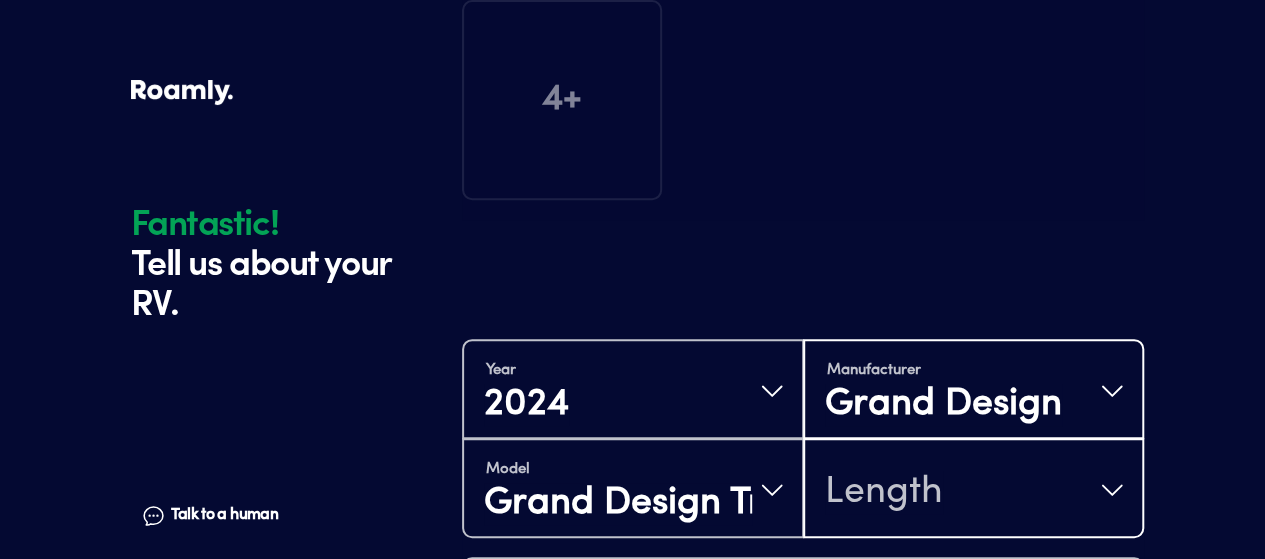 click on "Fantastic! Tell us about your RV. Talk to a human Chat" at bounding box center (291, 348) 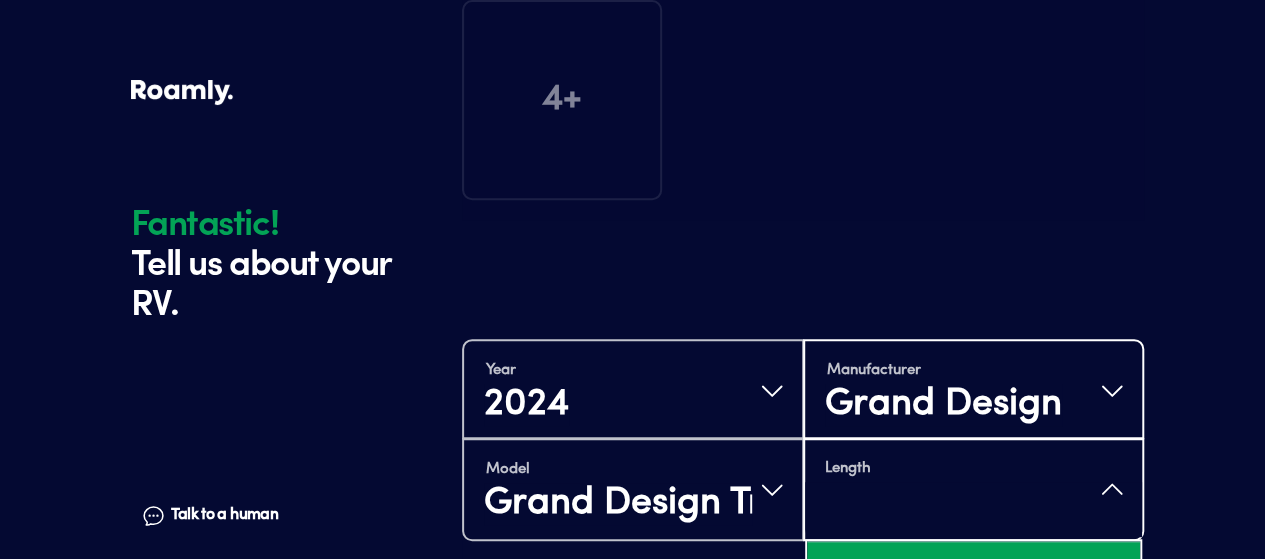click on "Not found" at bounding box center (926, 581) 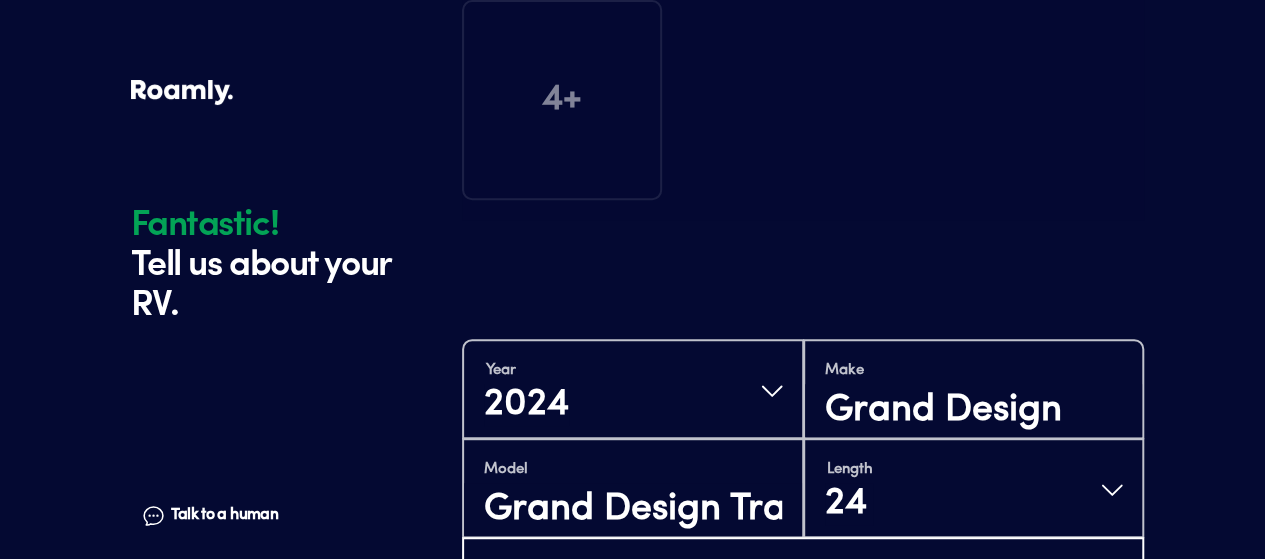 click on "Vehicle type" at bounding box center [803, 589] 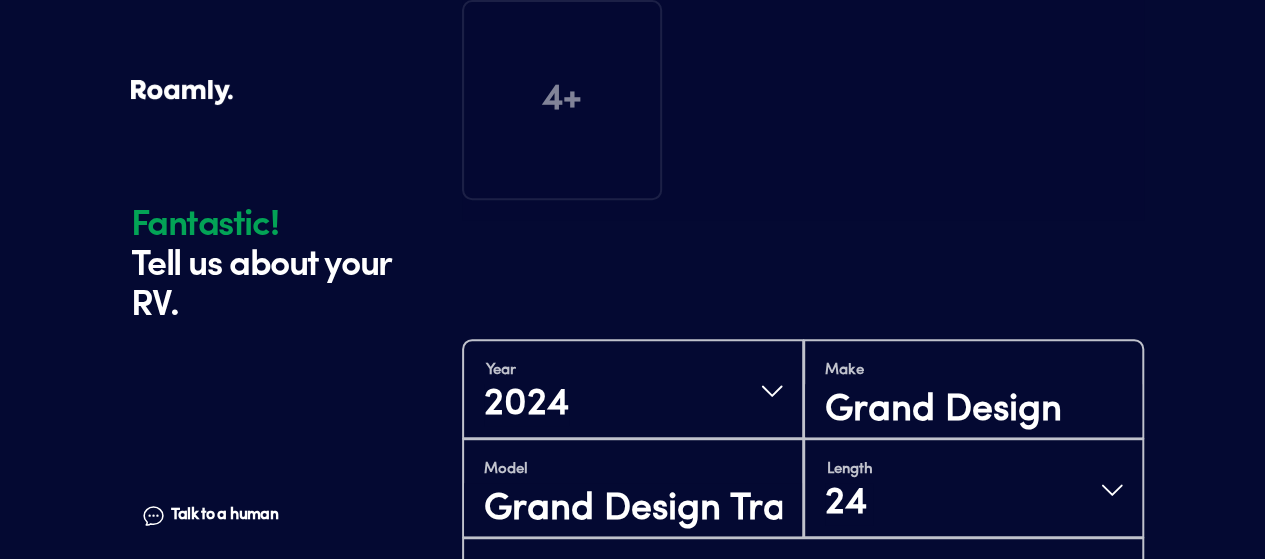 click on "Fantastic! Tell us about your RV. Talk to a human Chat" at bounding box center (291, 457) 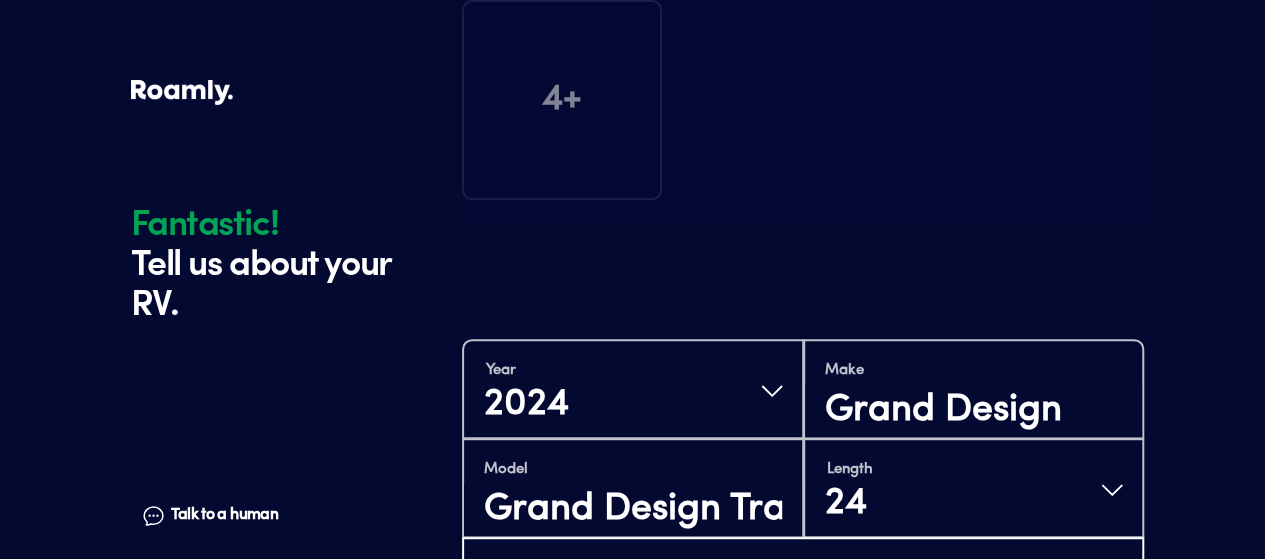 type 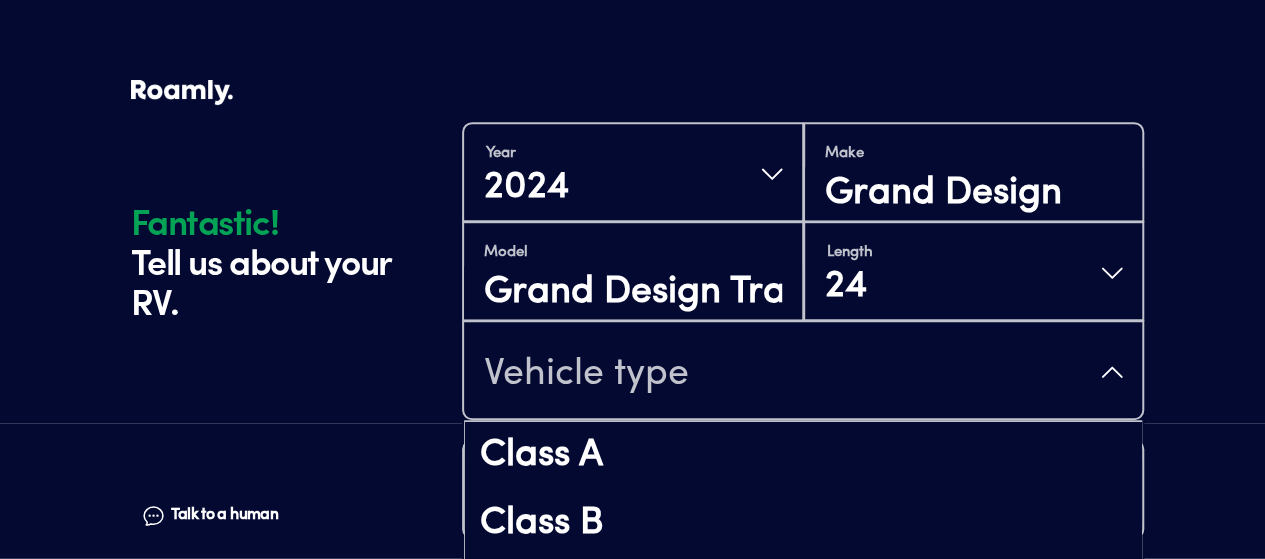 scroll, scrollTop: 674, scrollLeft: 0, axis: vertical 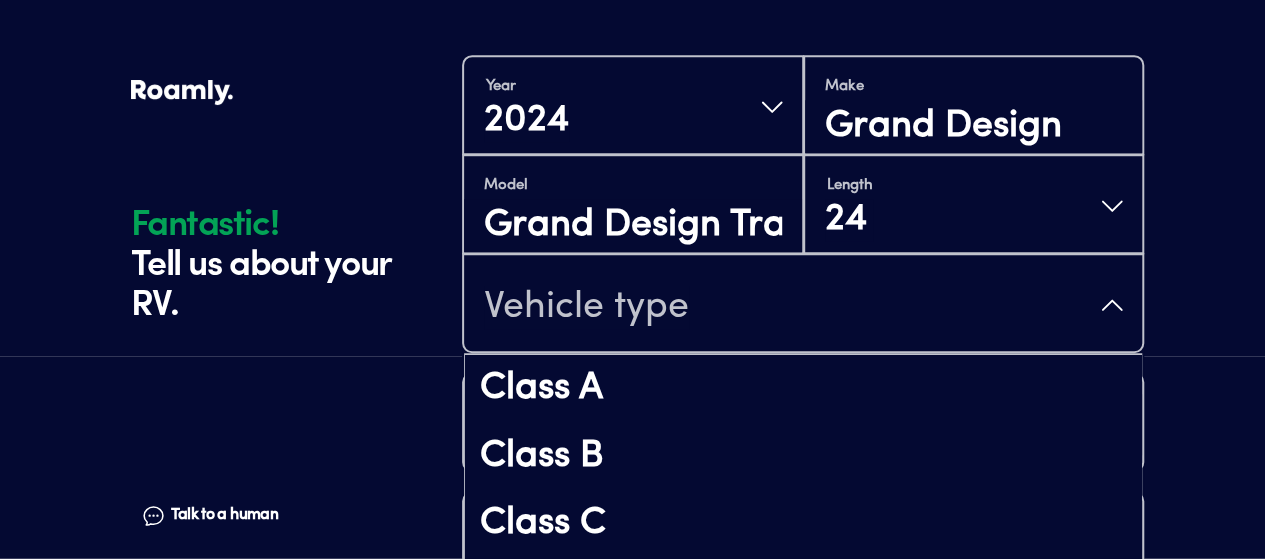 click on "Fantastic! Tell us about your RV. Talk to a human Chat" at bounding box center (291, 173) 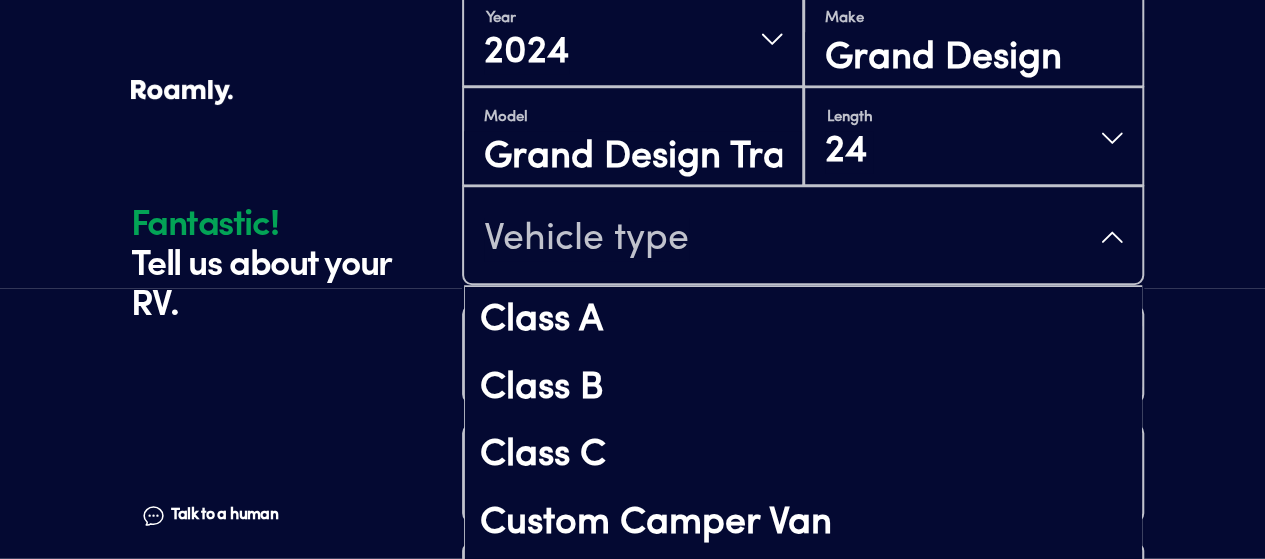 scroll, scrollTop: 767, scrollLeft: 0, axis: vertical 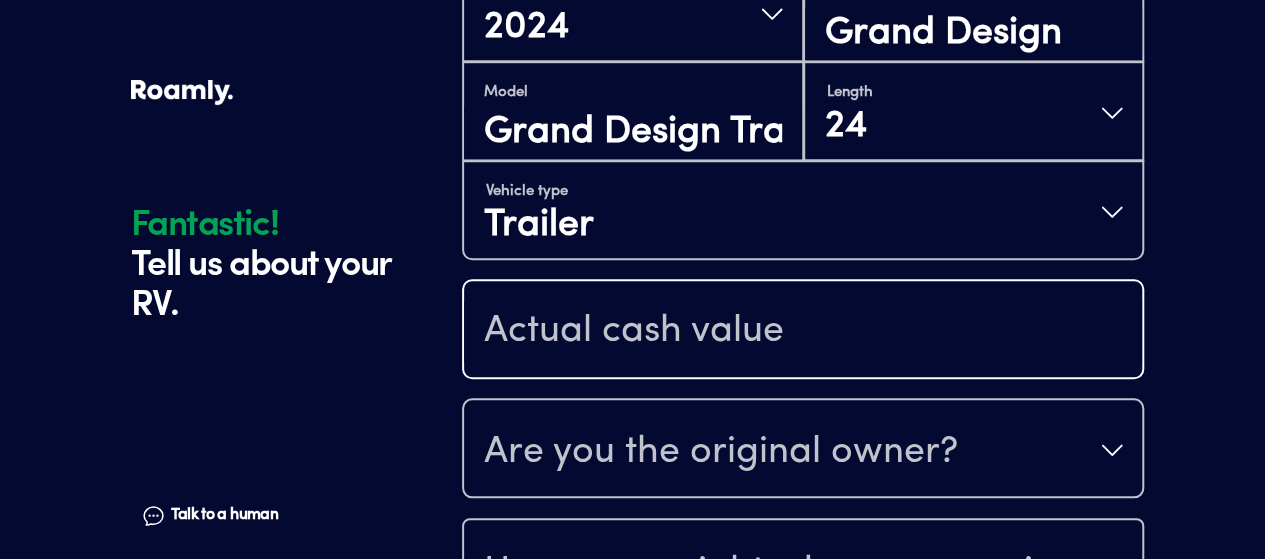 click at bounding box center (803, 331) 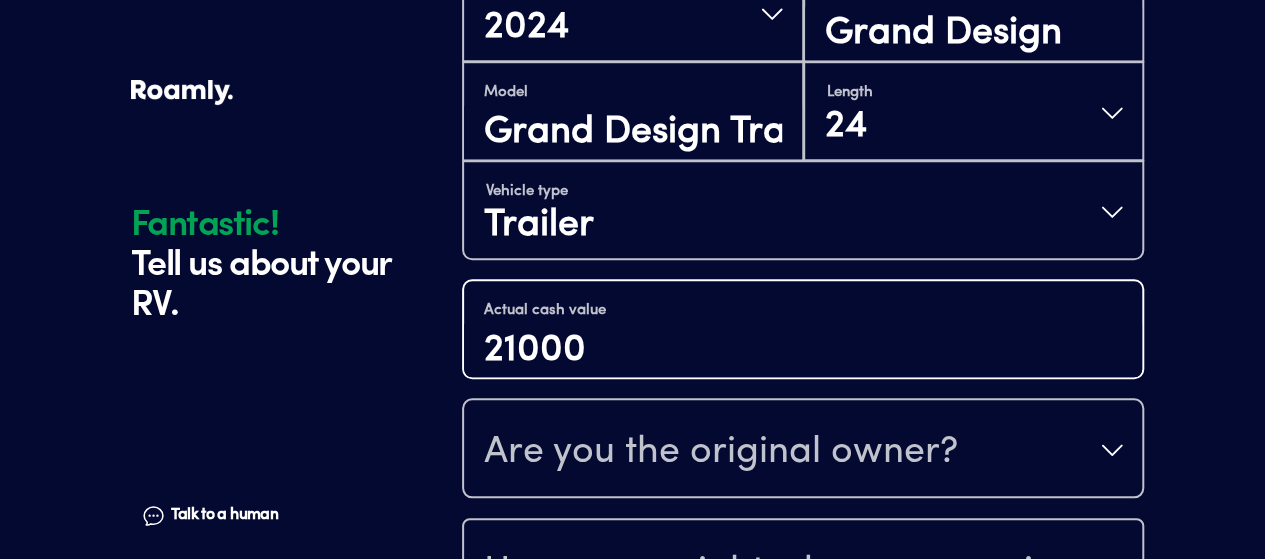 type on "21000" 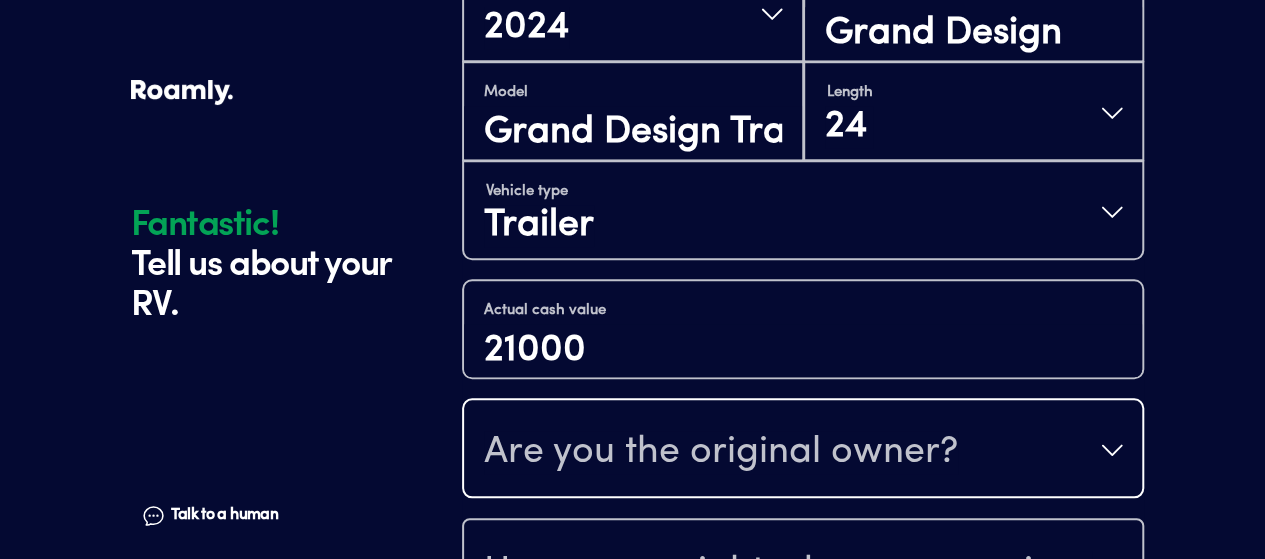 click on "Are you the original owner?" at bounding box center (721, 452) 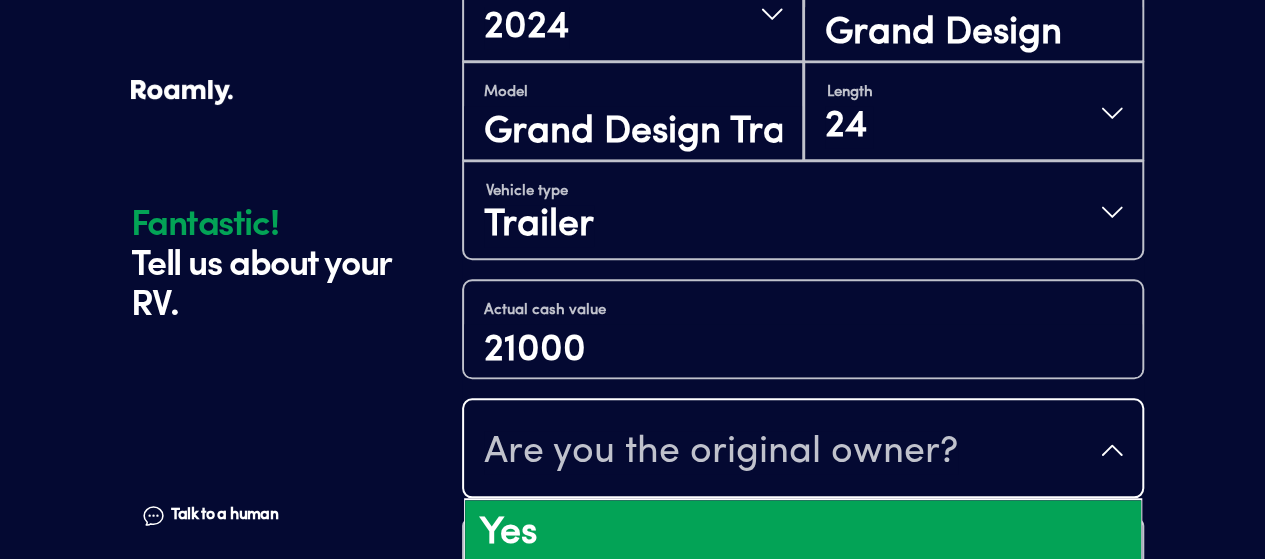 click on "Yes" at bounding box center [803, 534] 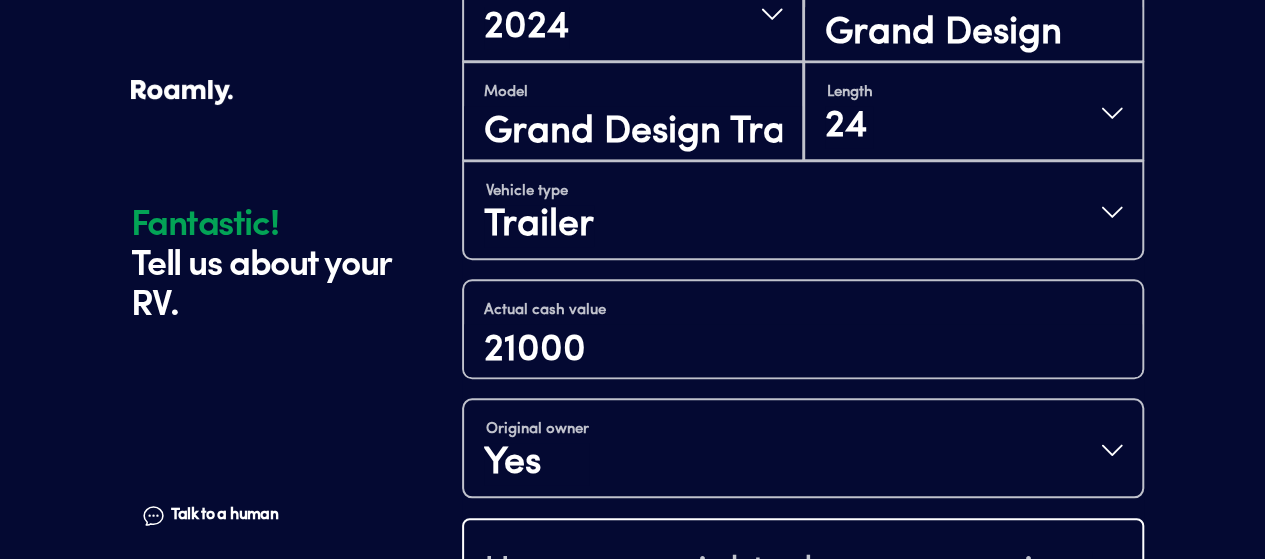 click on "How many nights do you camp in your RV?" at bounding box center [788, 572] 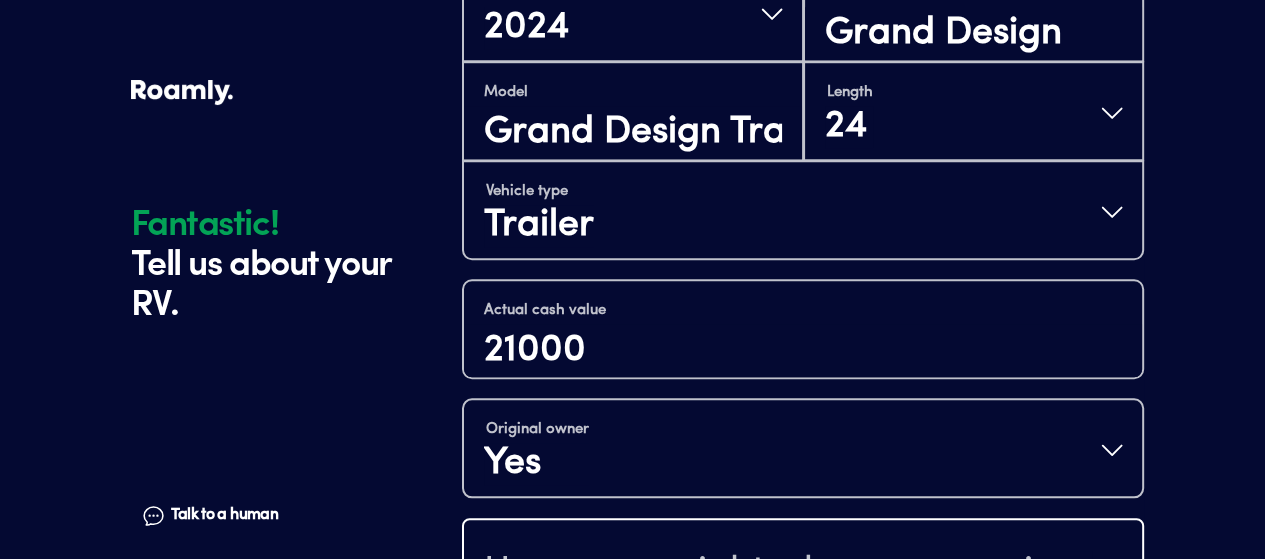 click on "0 - 29 nights / year" at bounding box center [803, 654] 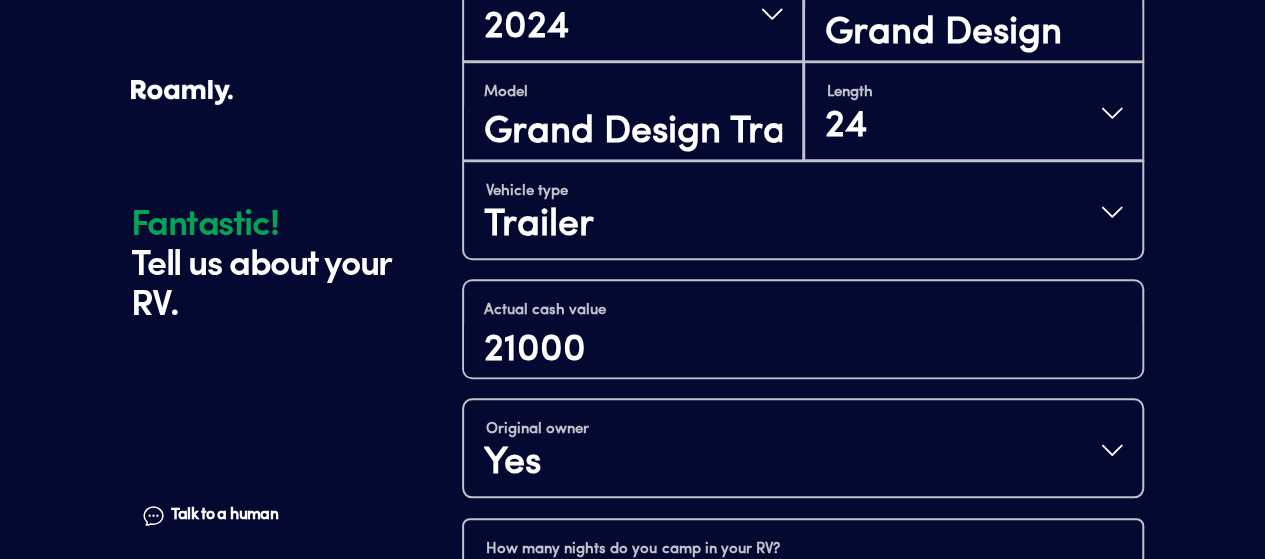 click on "How do you store your RV?" at bounding box center [712, 692] 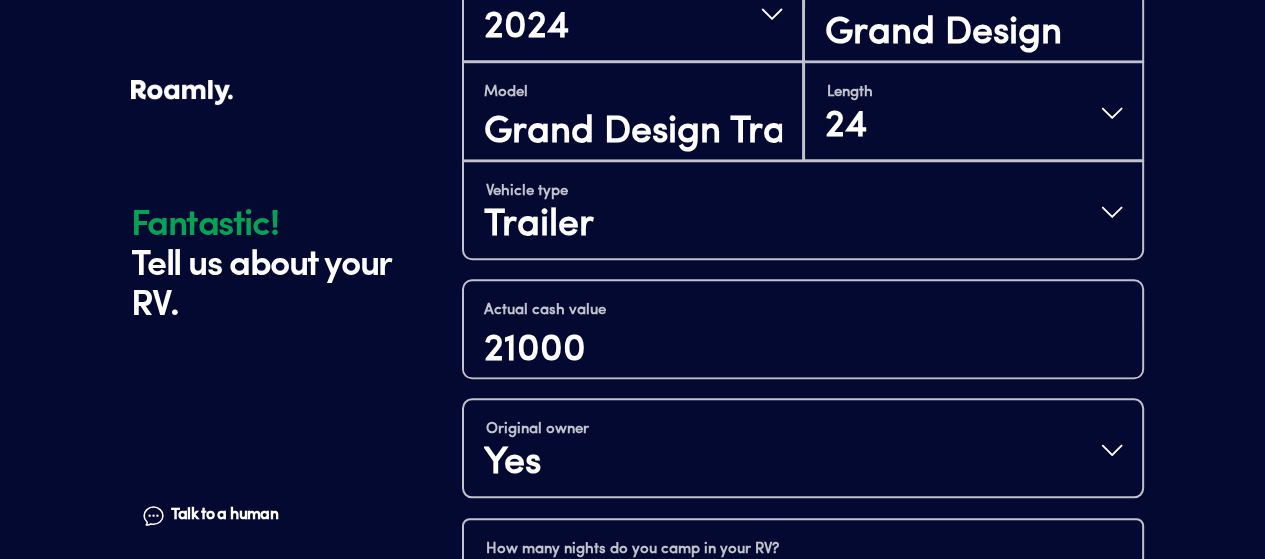 click on "Fantastic! Tell us about your RV. Talk to a human Chat" at bounding box center (291, 80) 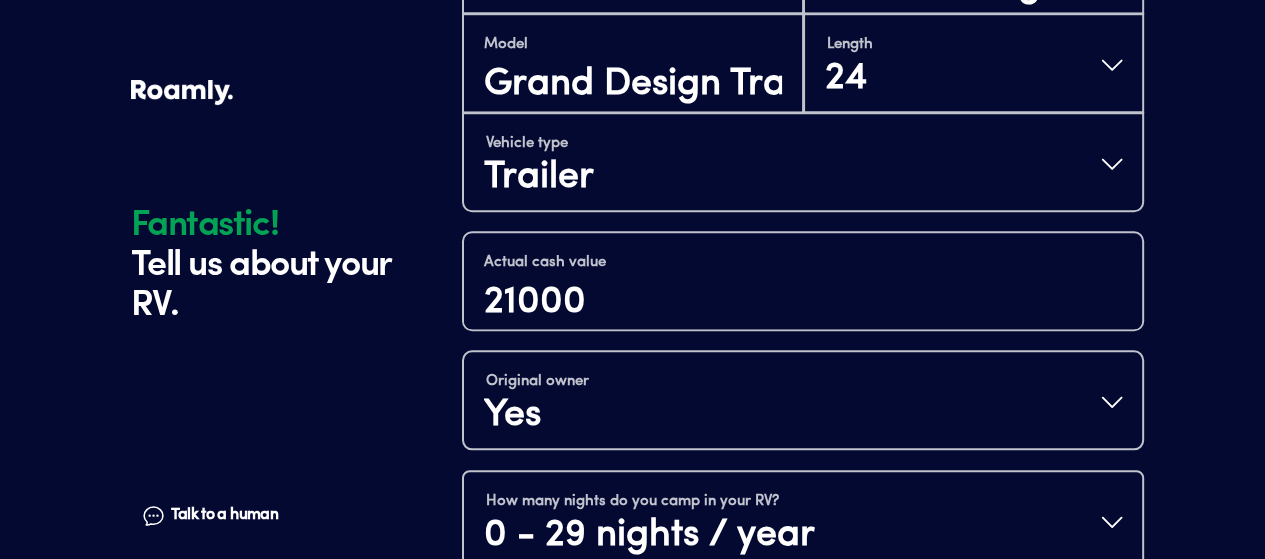 scroll, scrollTop: 882, scrollLeft: 0, axis: vertical 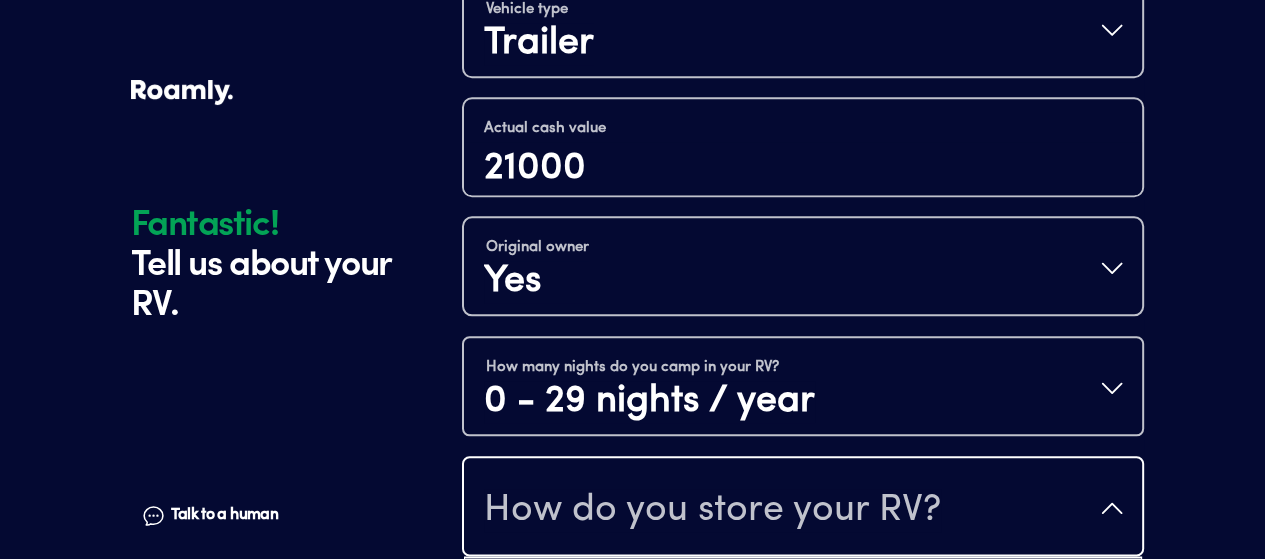 click on "Open lot" at bounding box center [803, 660] 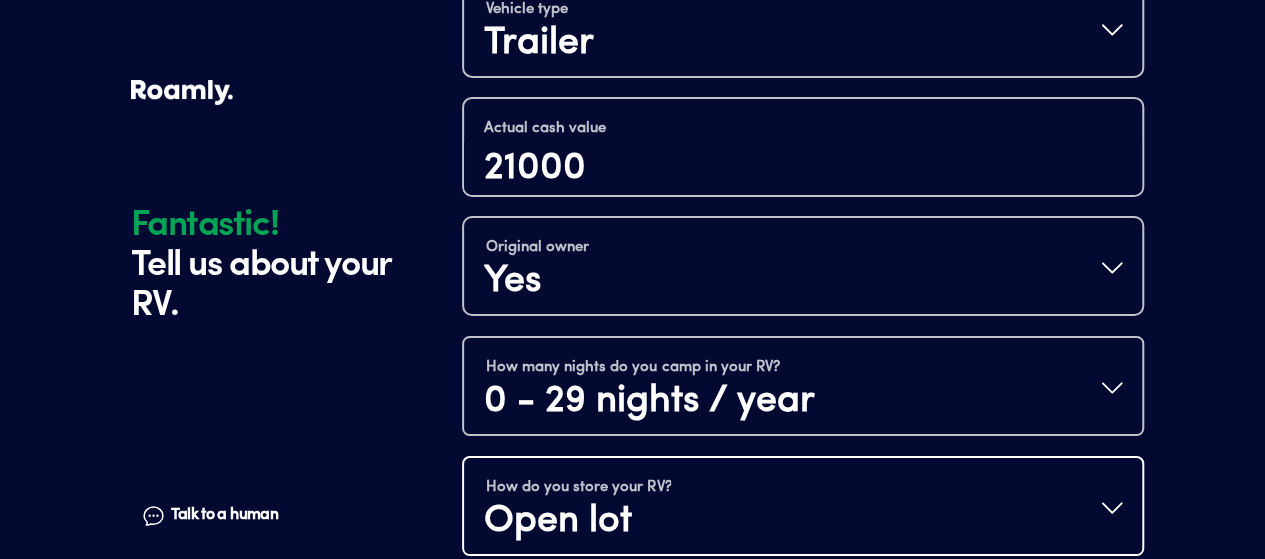 scroll, scrollTop: 0, scrollLeft: 0, axis: both 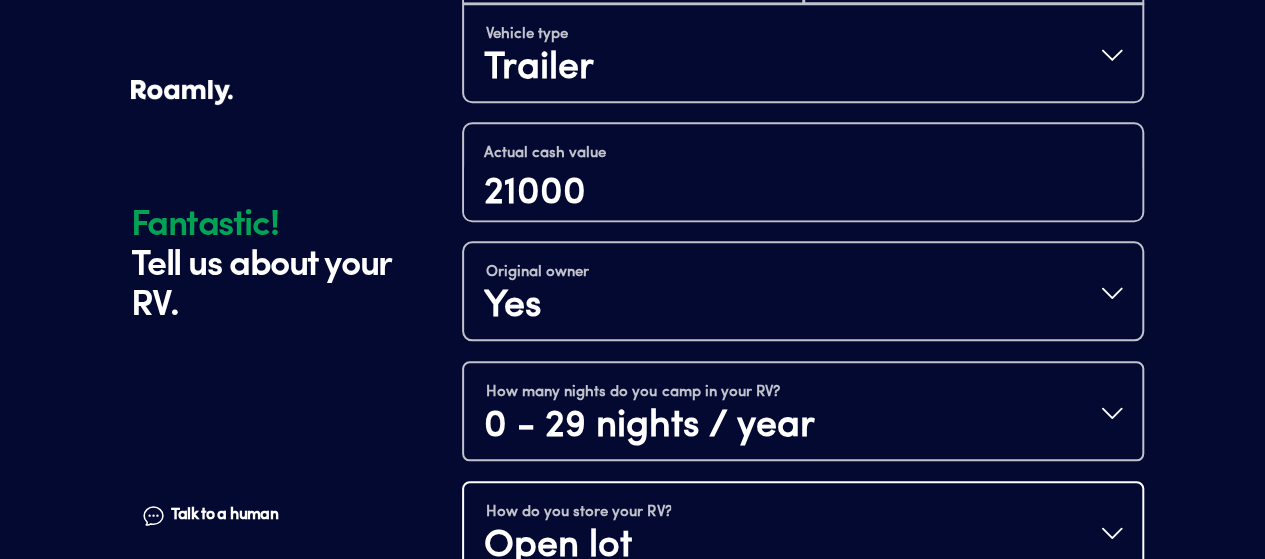 click on "How do you store your RV? Open lot" at bounding box center [803, 533] 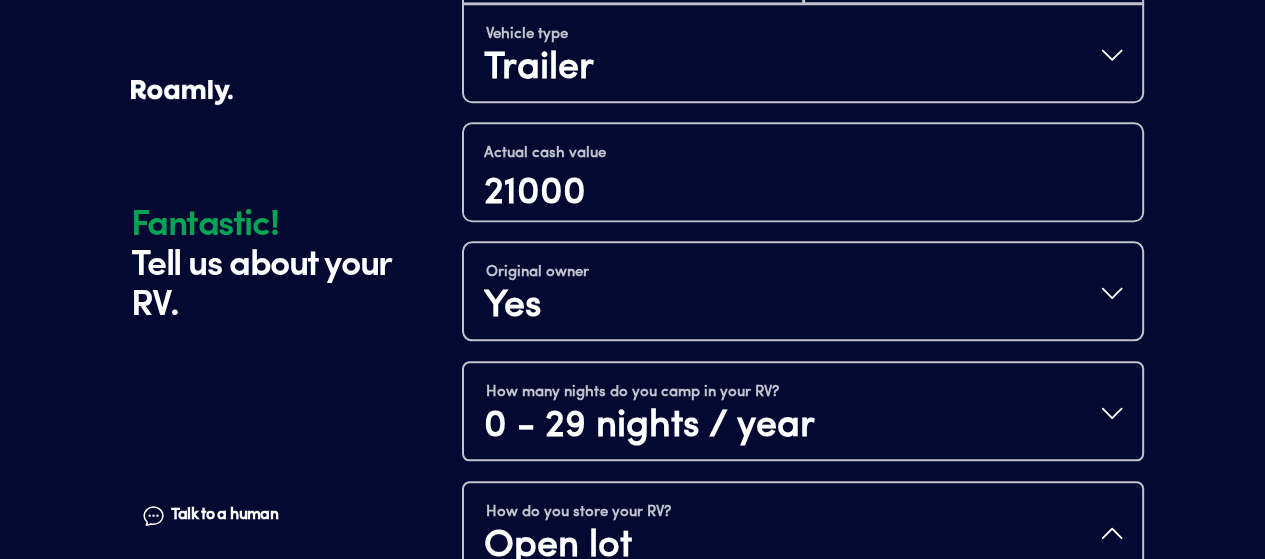 scroll, scrollTop: 25, scrollLeft: 0, axis: vertical 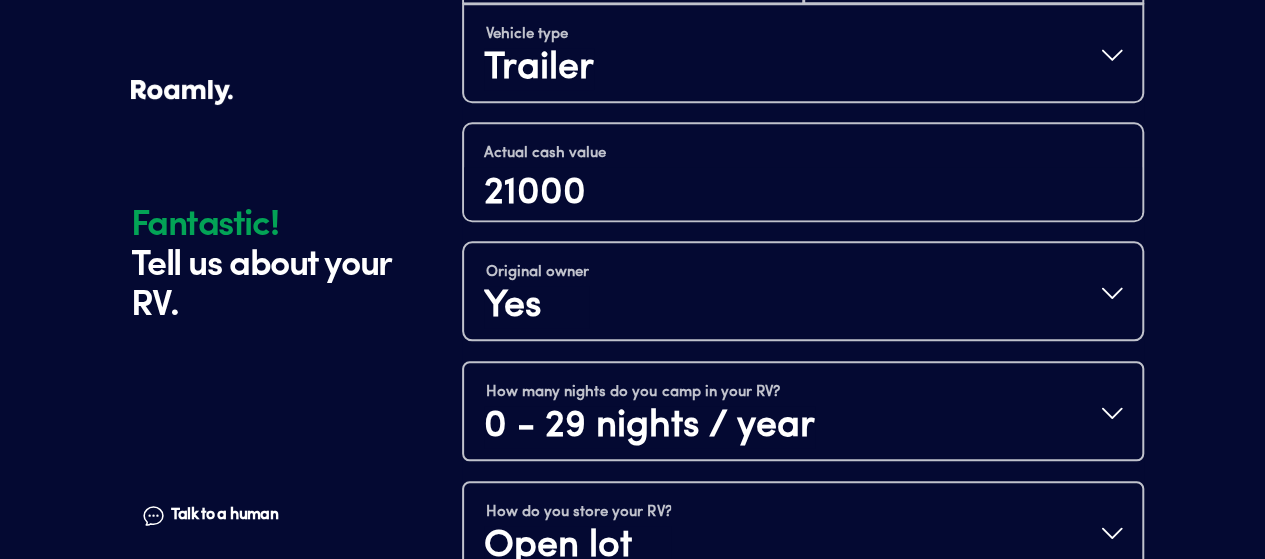 click on "Continue" at bounding box center (803, 700) 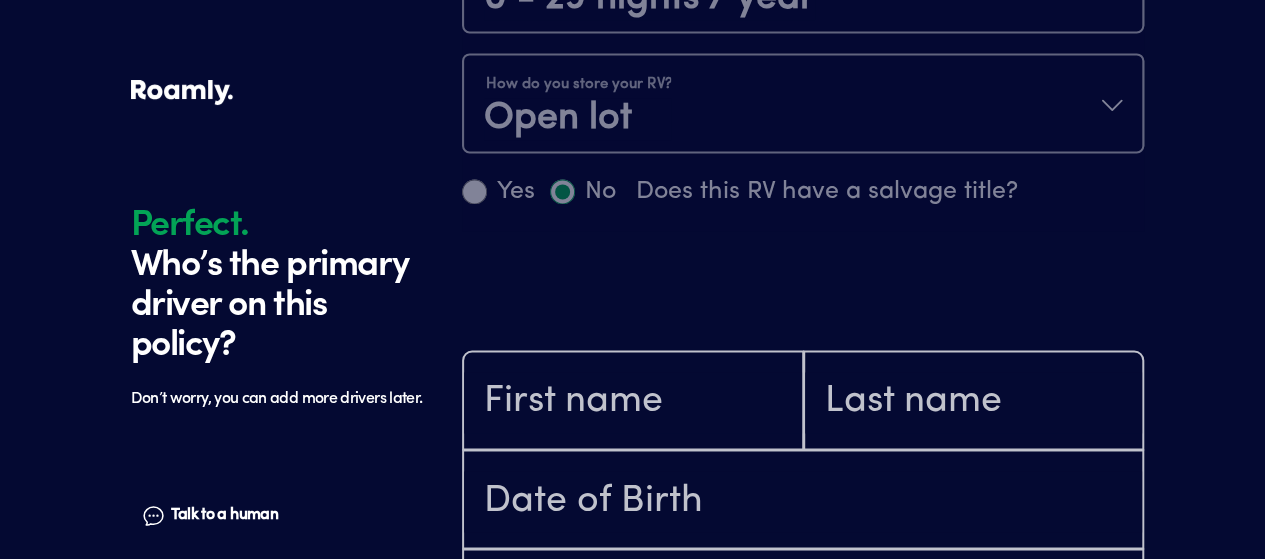 scroll, scrollTop: 1402, scrollLeft: 0, axis: vertical 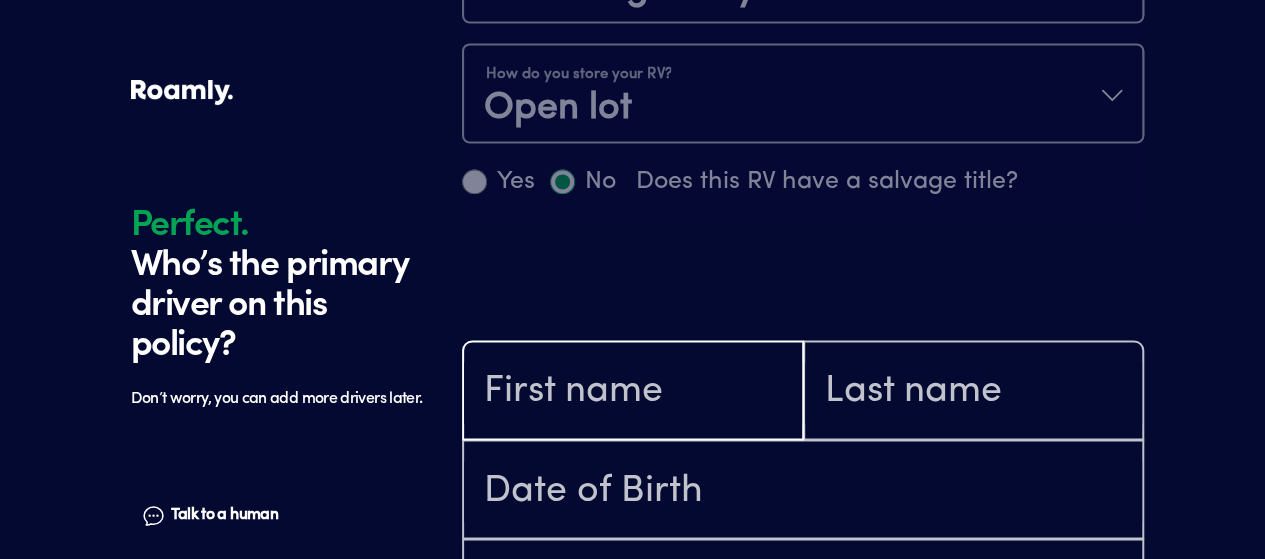 click at bounding box center [633, 392] 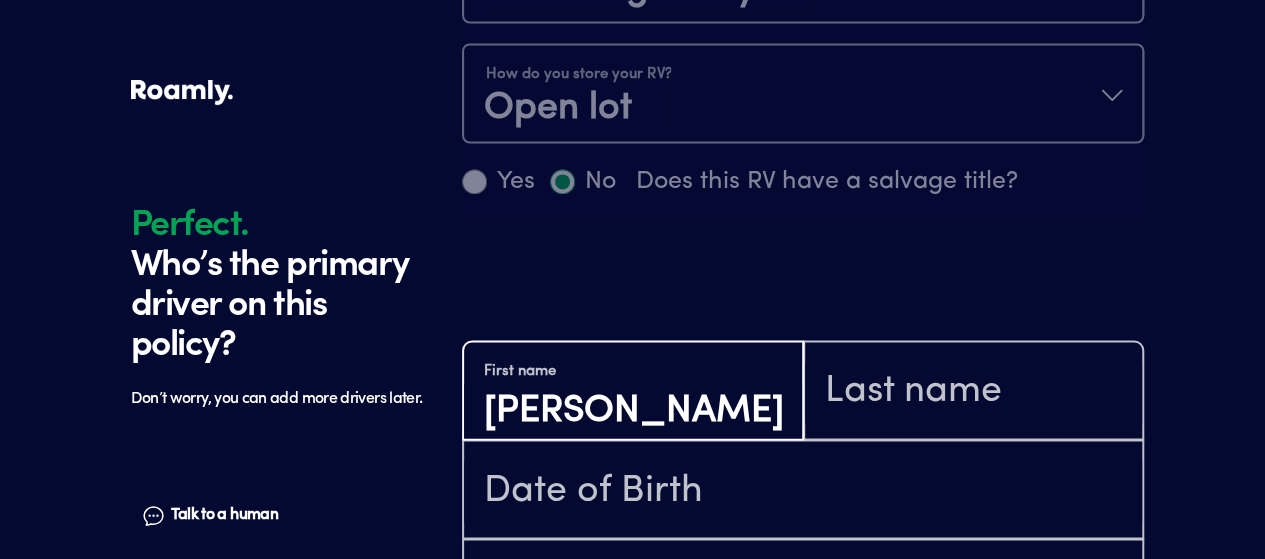 type on "[PERSON_NAME]" 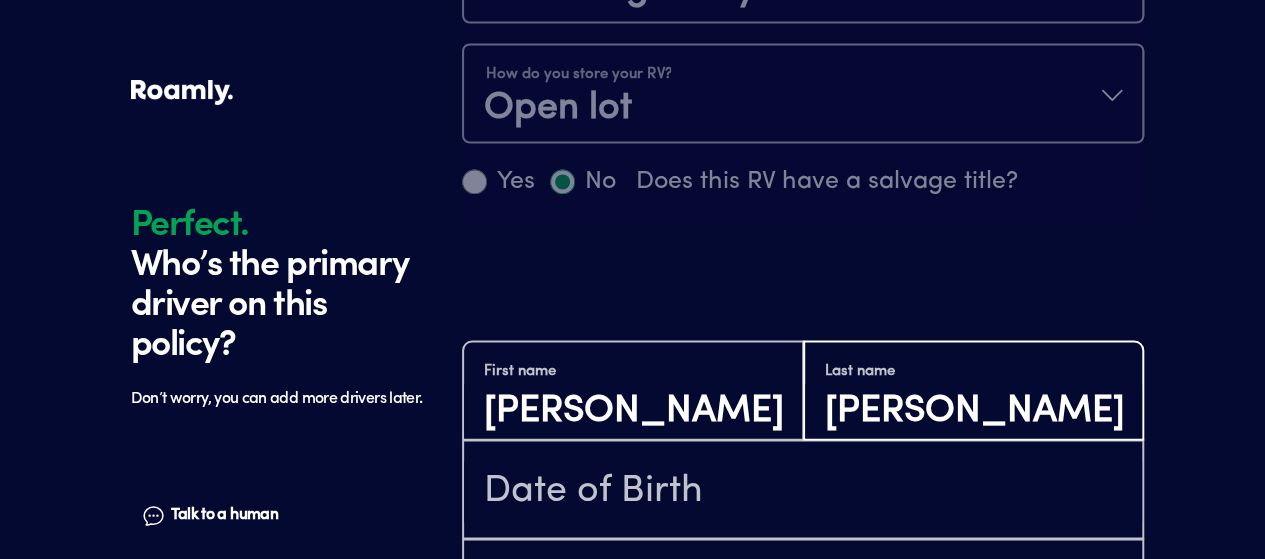 type on "[PERSON_NAME]" 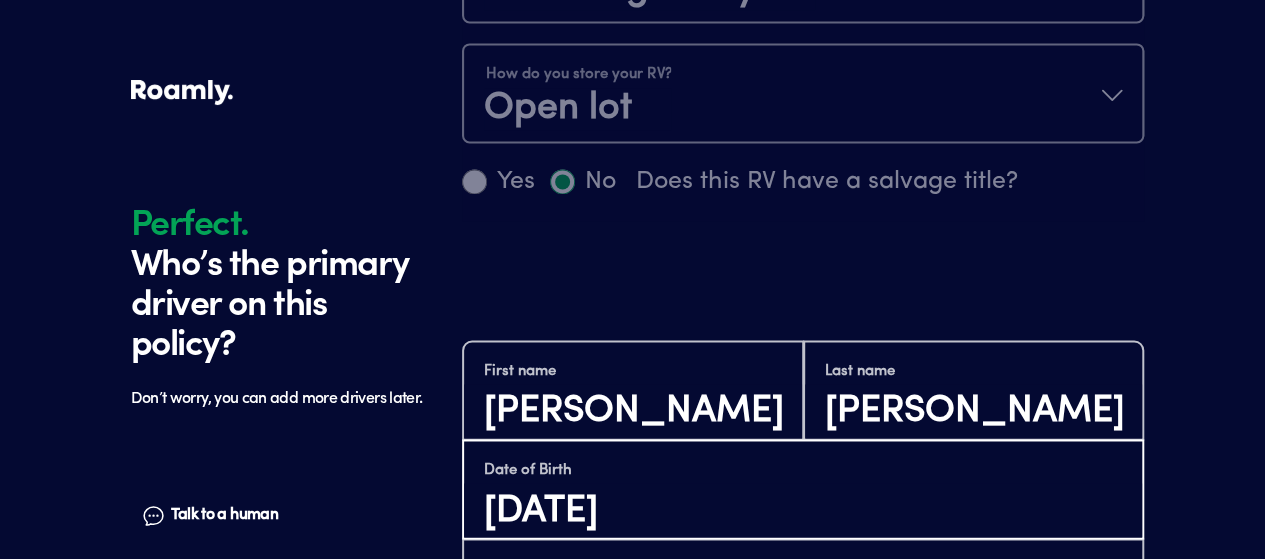 type on "[DATE]" 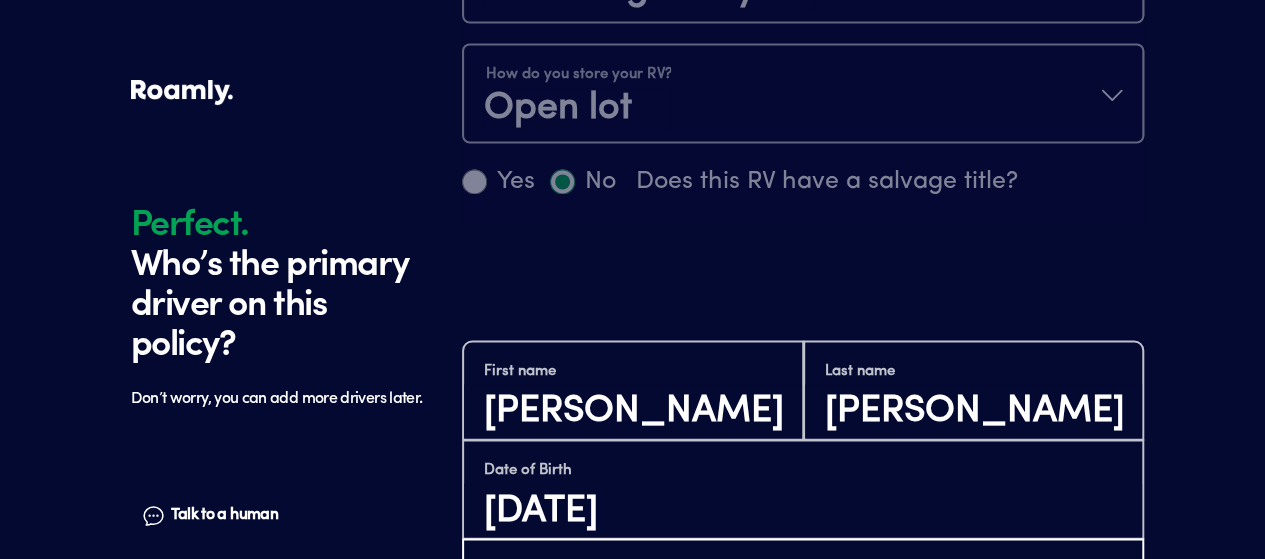 type on "[EMAIL_ADDRESS][DOMAIN_NAME]" 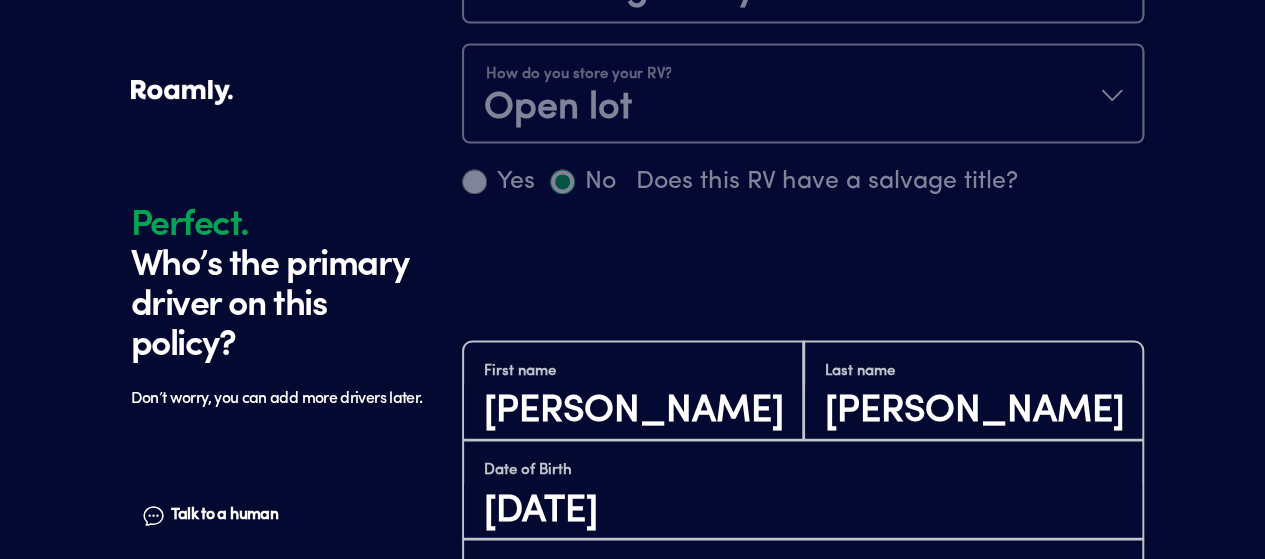 type on "[PHONE_NUMBER]" 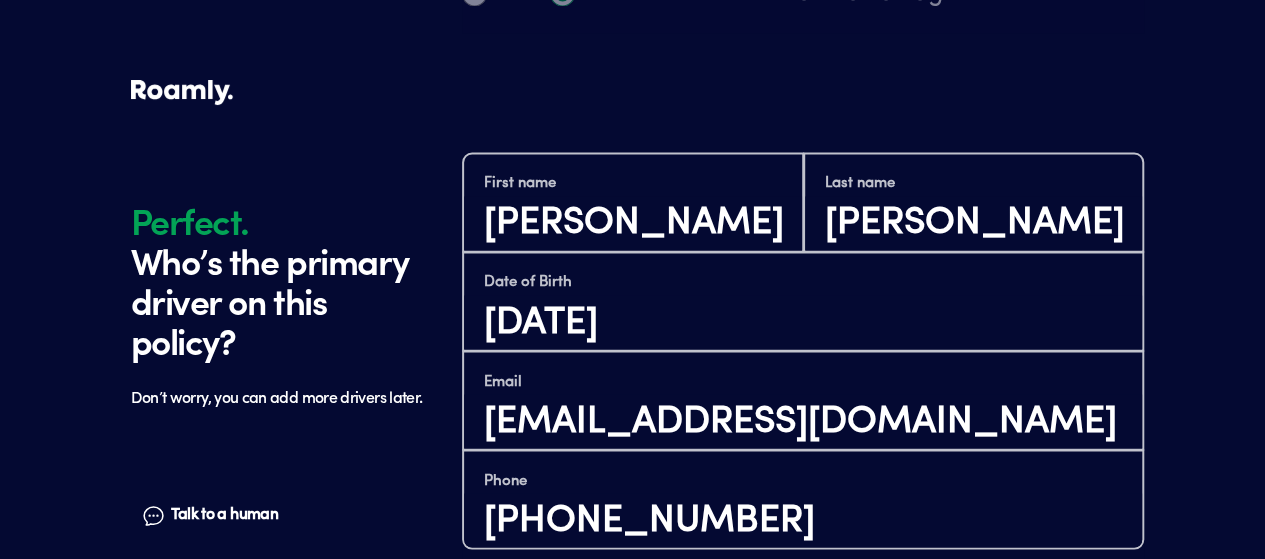 scroll, scrollTop: 1635, scrollLeft: 0, axis: vertical 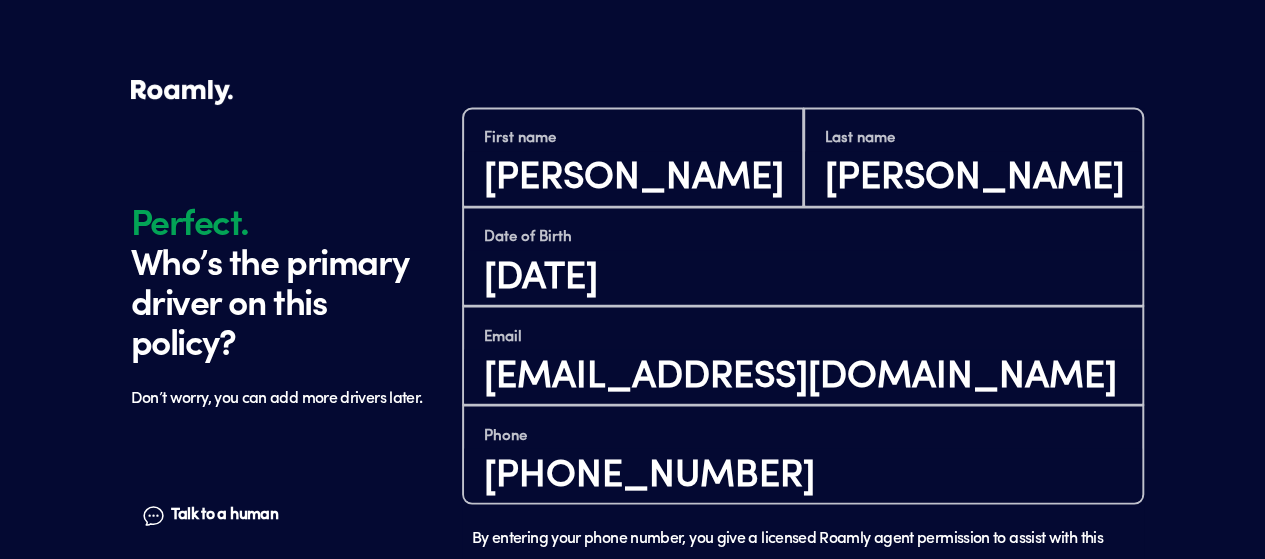 click on "Continue" at bounding box center (803, 689) 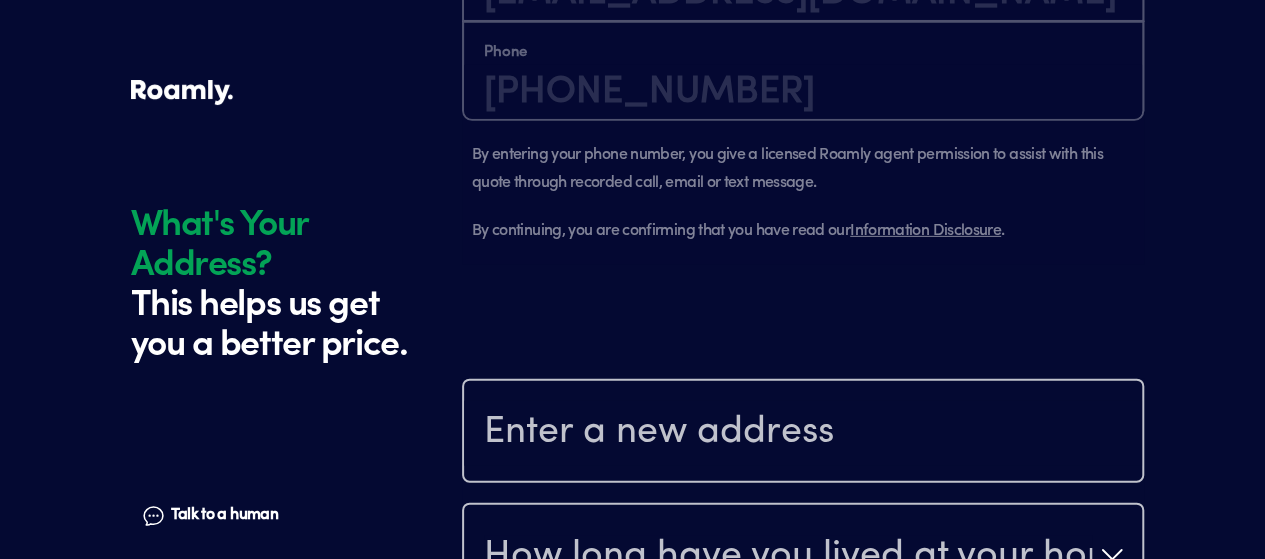 scroll, scrollTop: 2102, scrollLeft: 0, axis: vertical 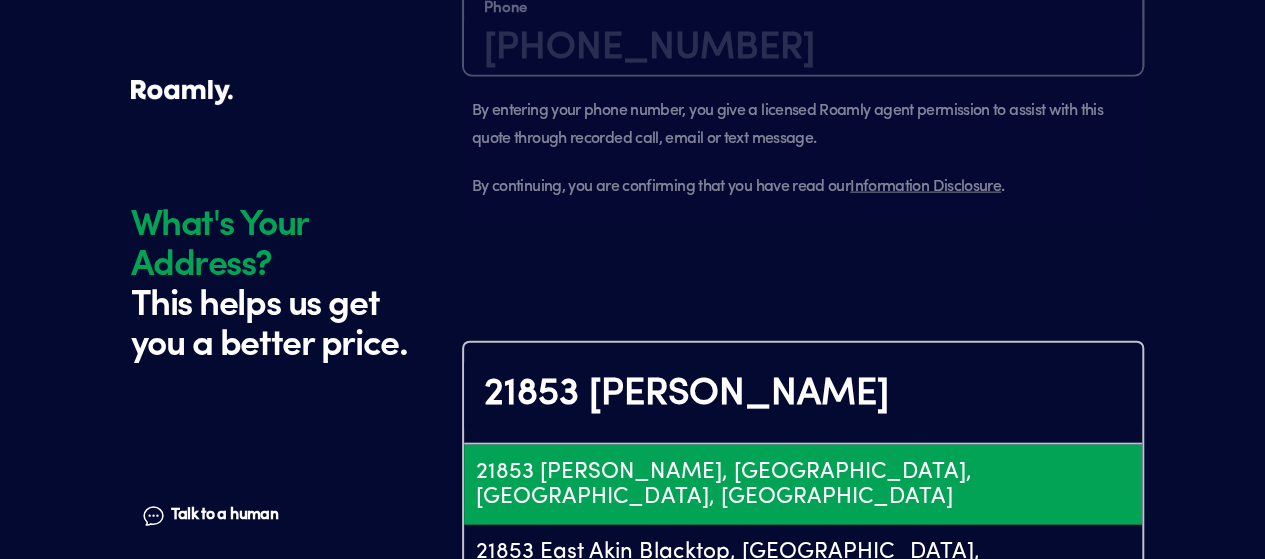 click on "21853 [PERSON_NAME], [GEOGRAPHIC_DATA], [GEOGRAPHIC_DATA], [GEOGRAPHIC_DATA]" at bounding box center (803, 485) 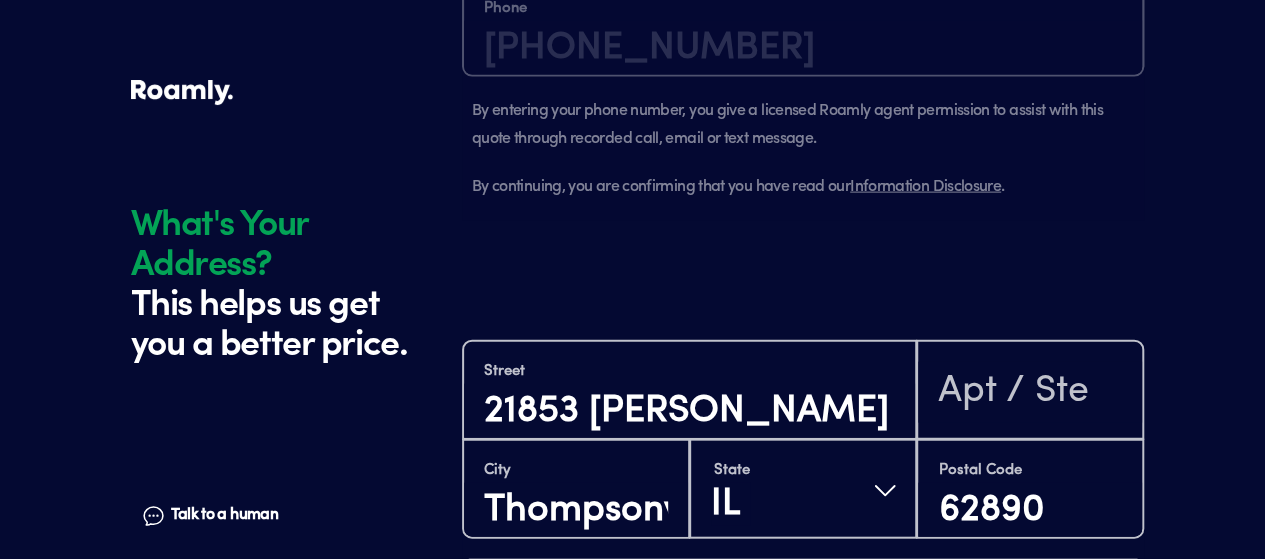 click on "How long have you lived at your home address?" at bounding box center (788, 613) 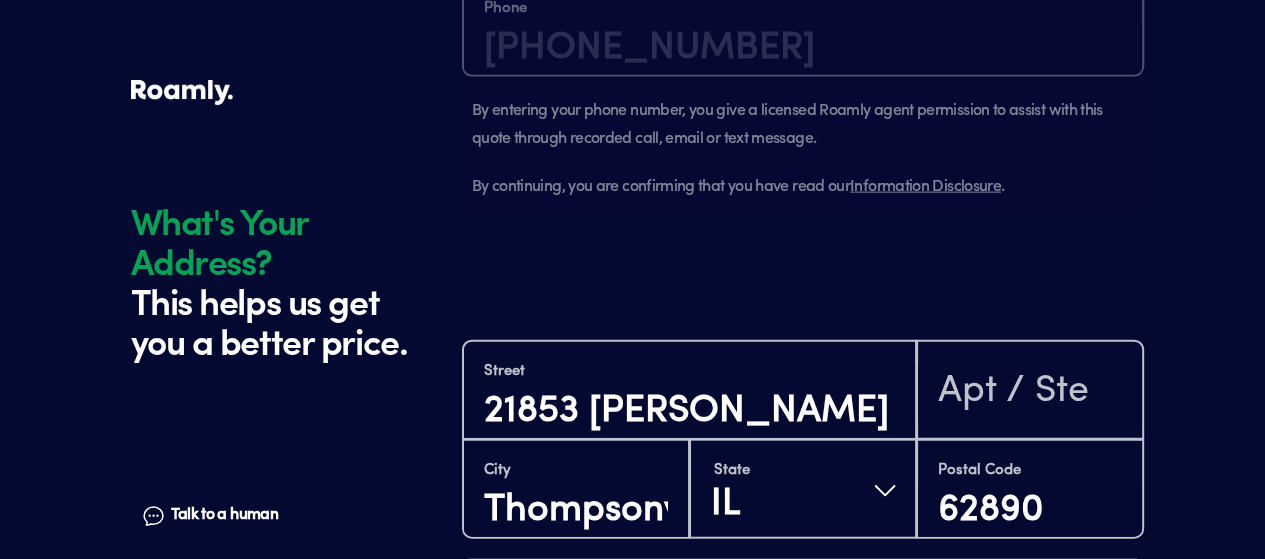 scroll, scrollTop: 15, scrollLeft: 0, axis: vertical 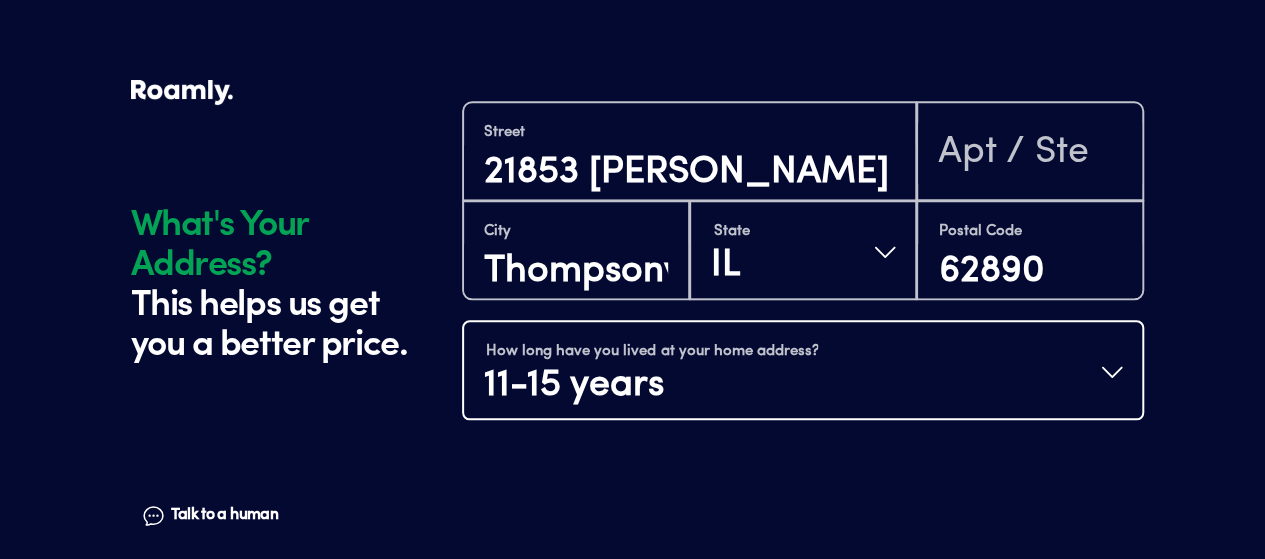 type 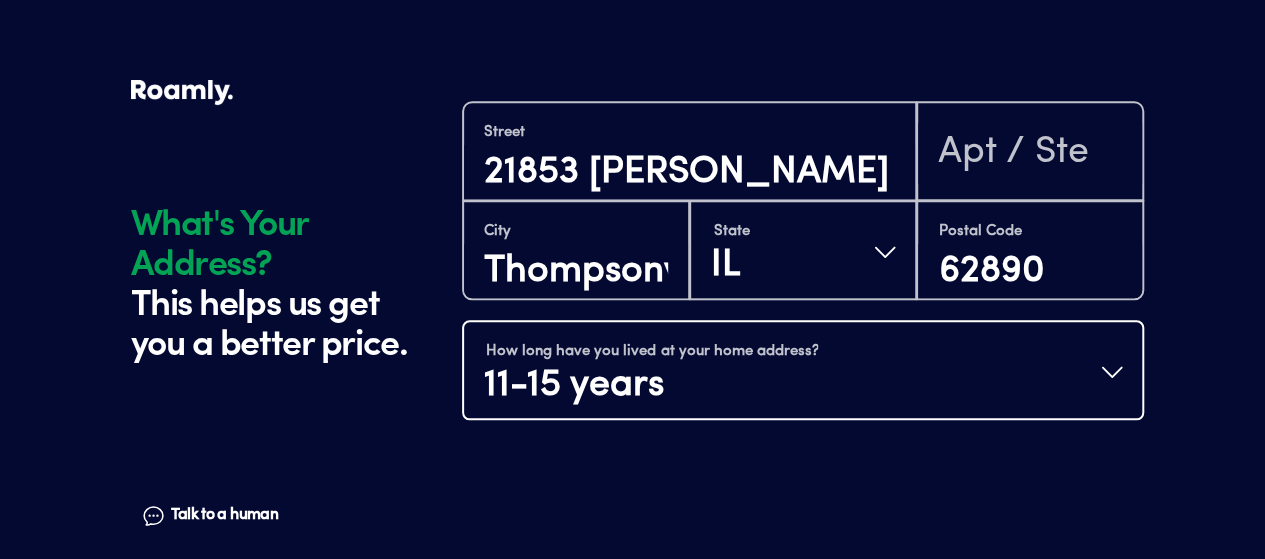 scroll, scrollTop: 0, scrollLeft: 0, axis: both 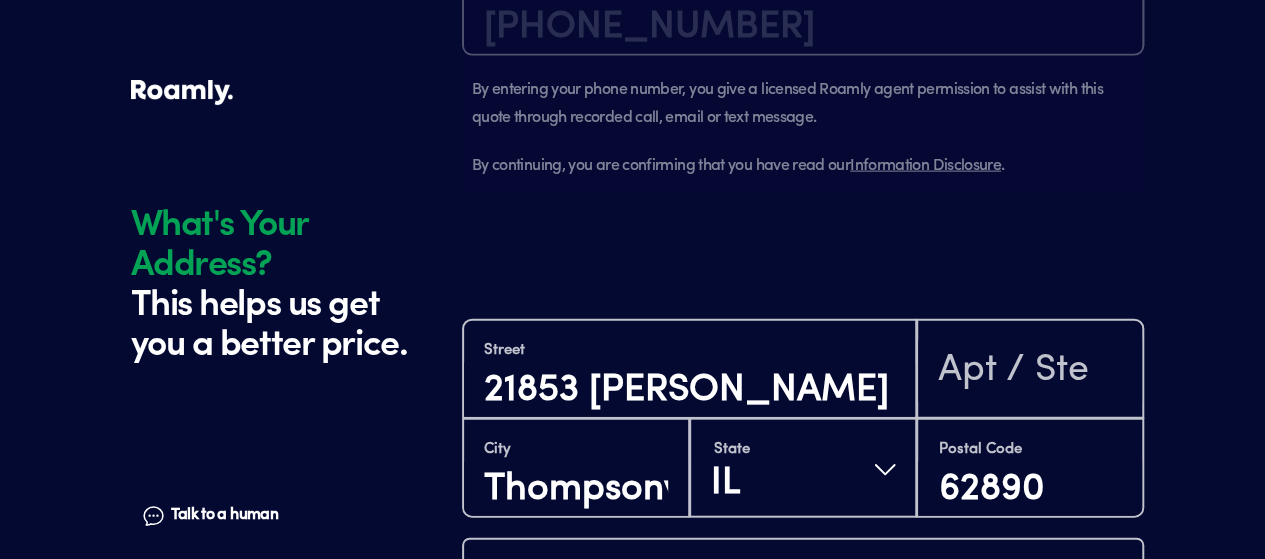 click on "Continue" at bounding box center (803, 699) 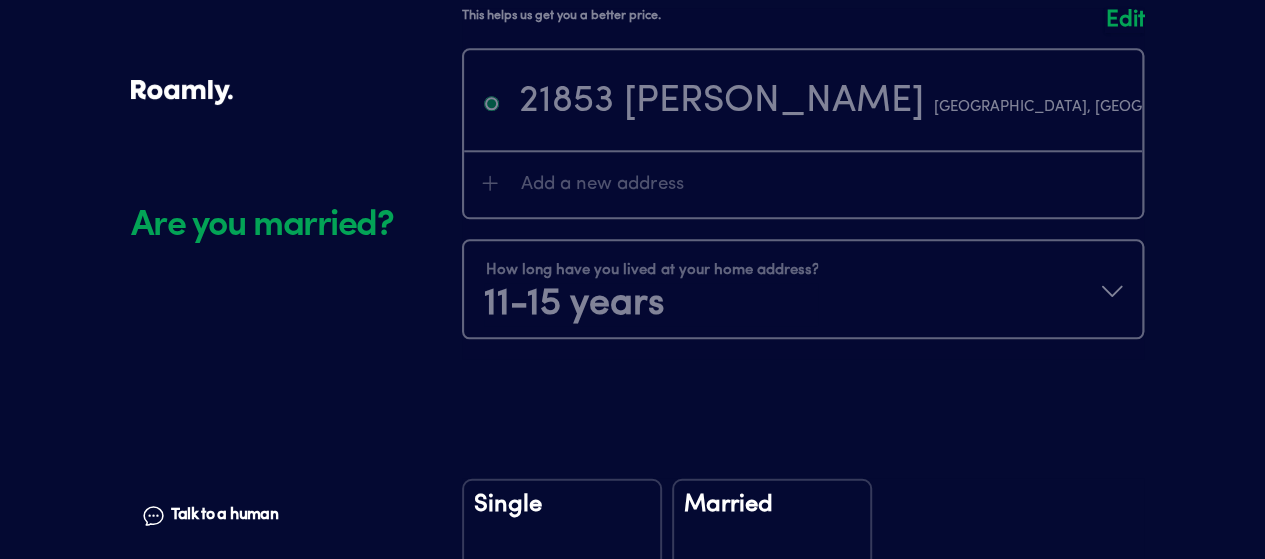 scroll, scrollTop: 2573, scrollLeft: 0, axis: vertical 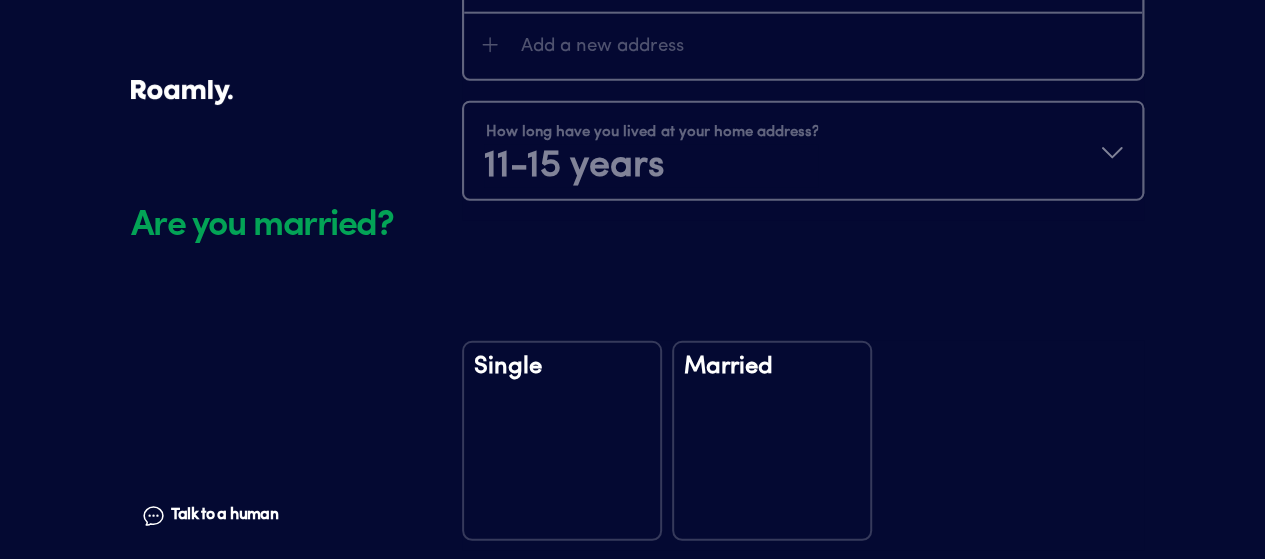 click on "Single" at bounding box center [562, 441] 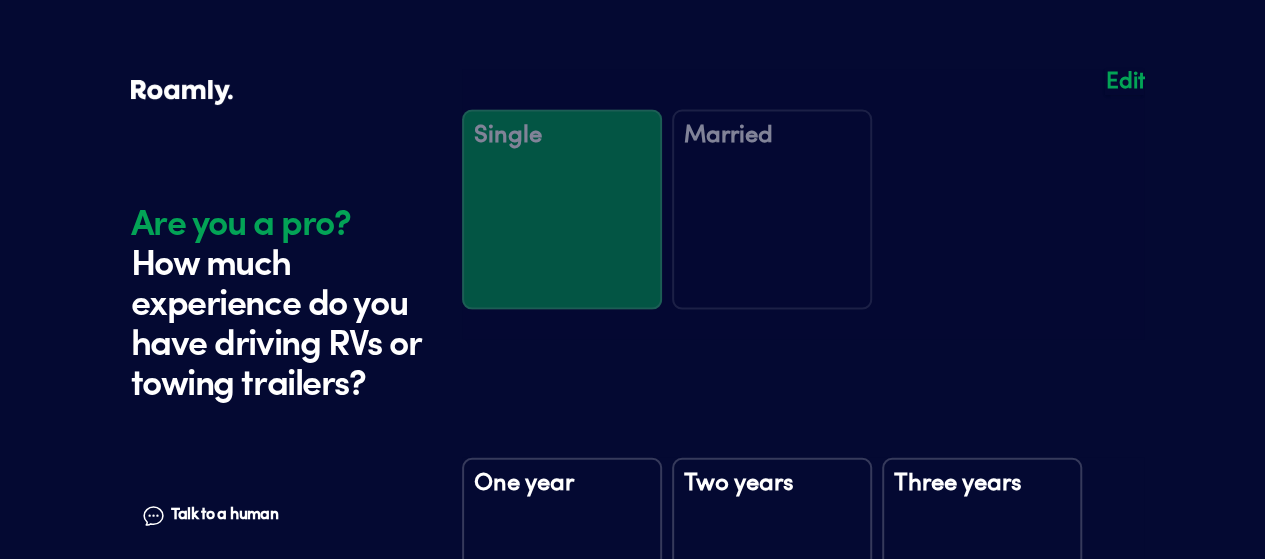 scroll, scrollTop: 2963, scrollLeft: 0, axis: vertical 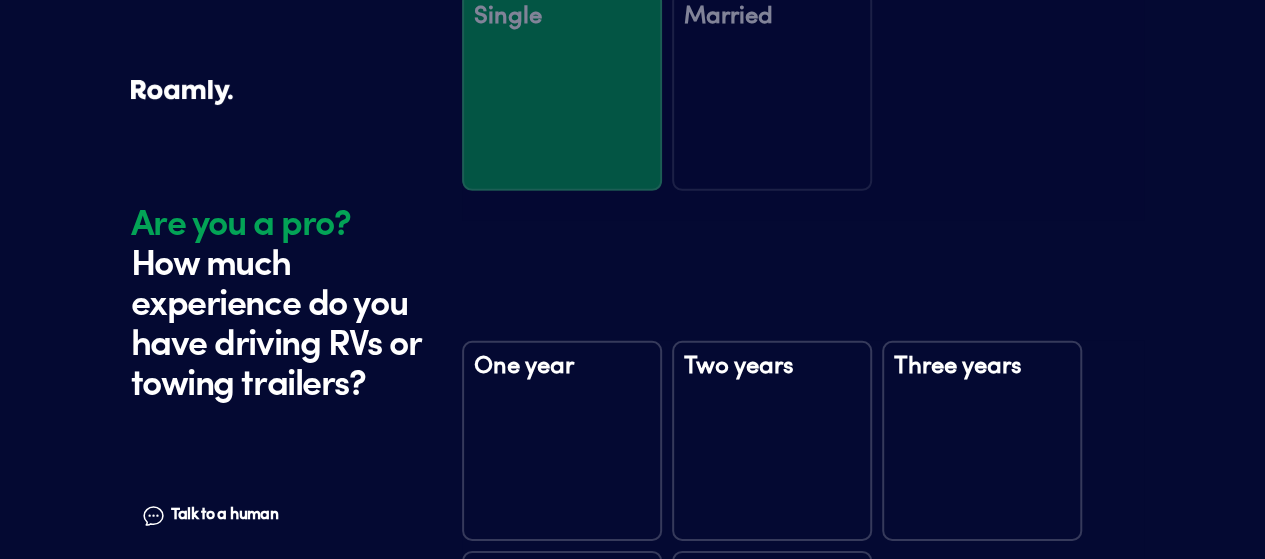 click on "Two years" at bounding box center (772, 441) 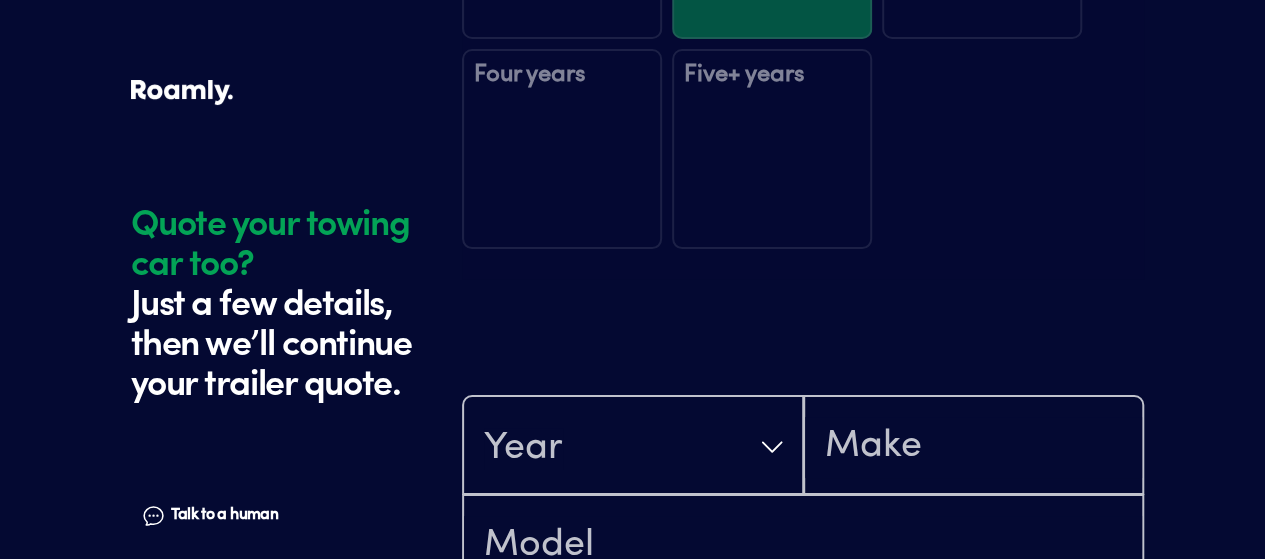 scroll, scrollTop: 3553, scrollLeft: 0, axis: vertical 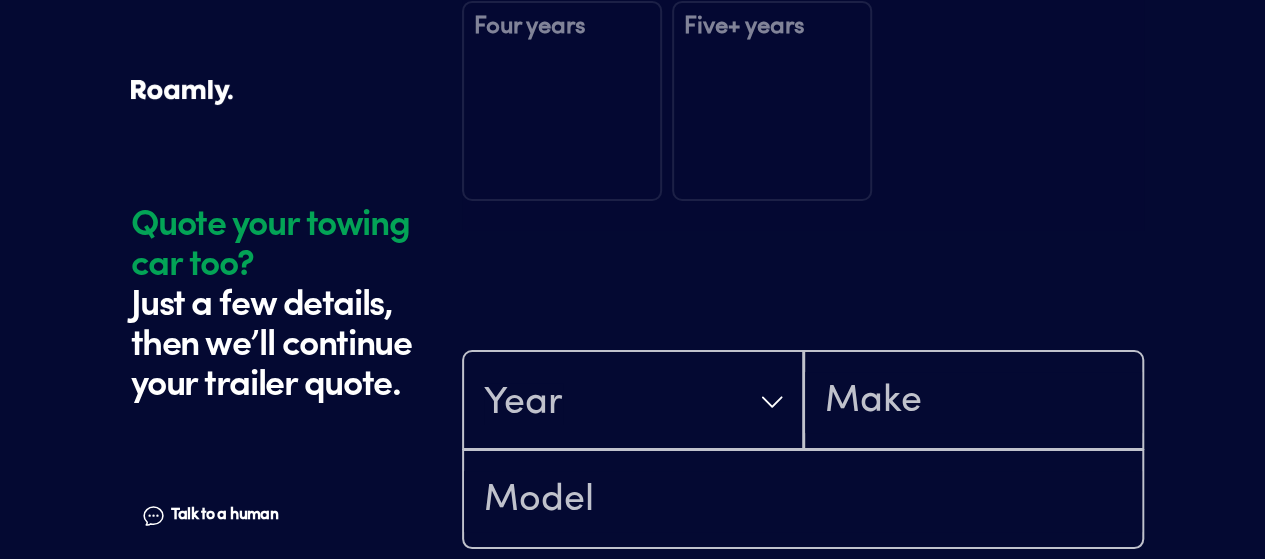 click on "Continue" at bounding box center [803, 610] 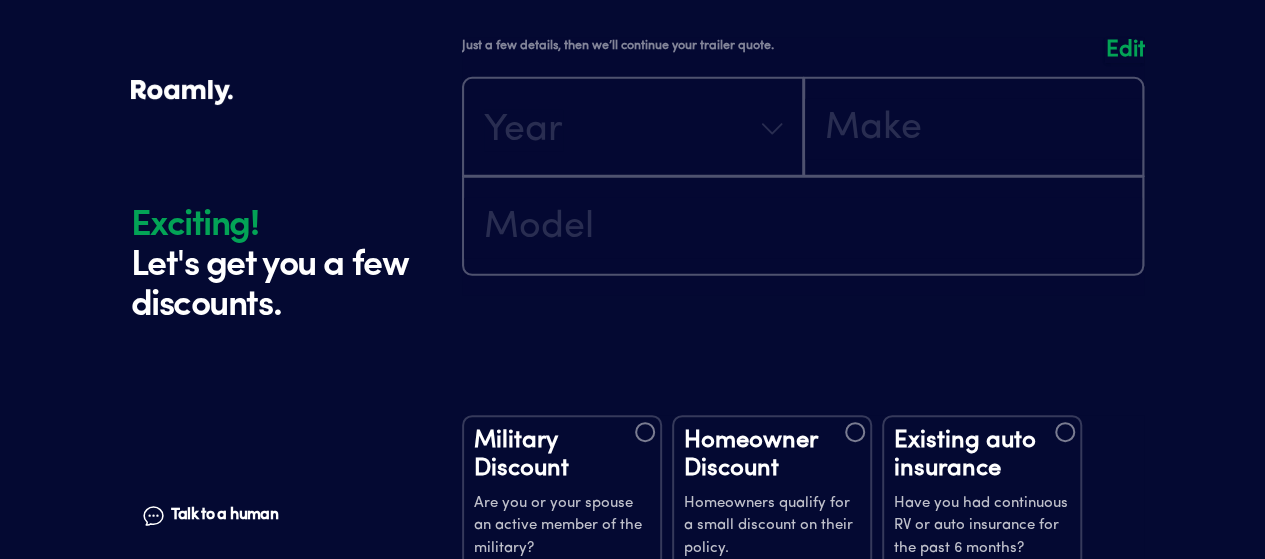 scroll, scrollTop: 3931, scrollLeft: 0, axis: vertical 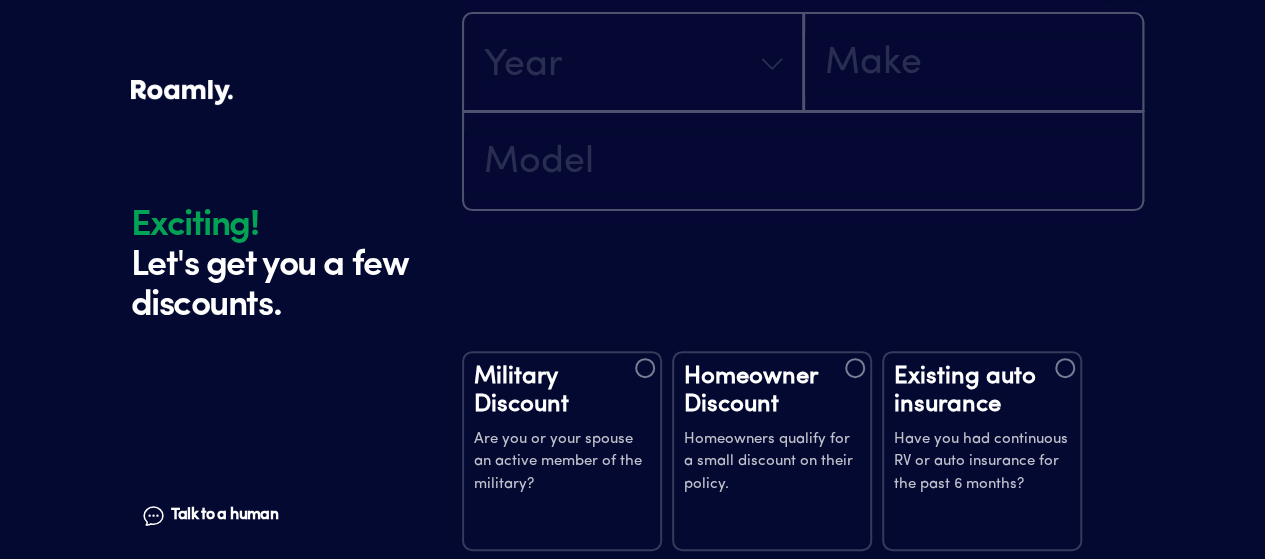 click on "Existing auto insurance" at bounding box center (982, 391) 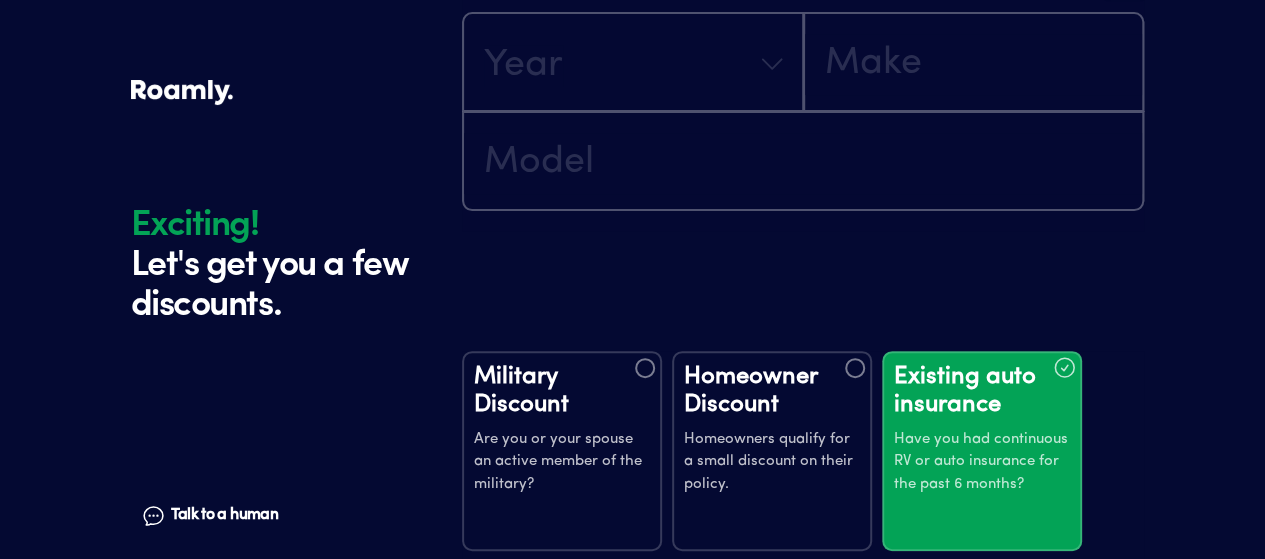 click on "Continue" at bounding box center [803, 832] 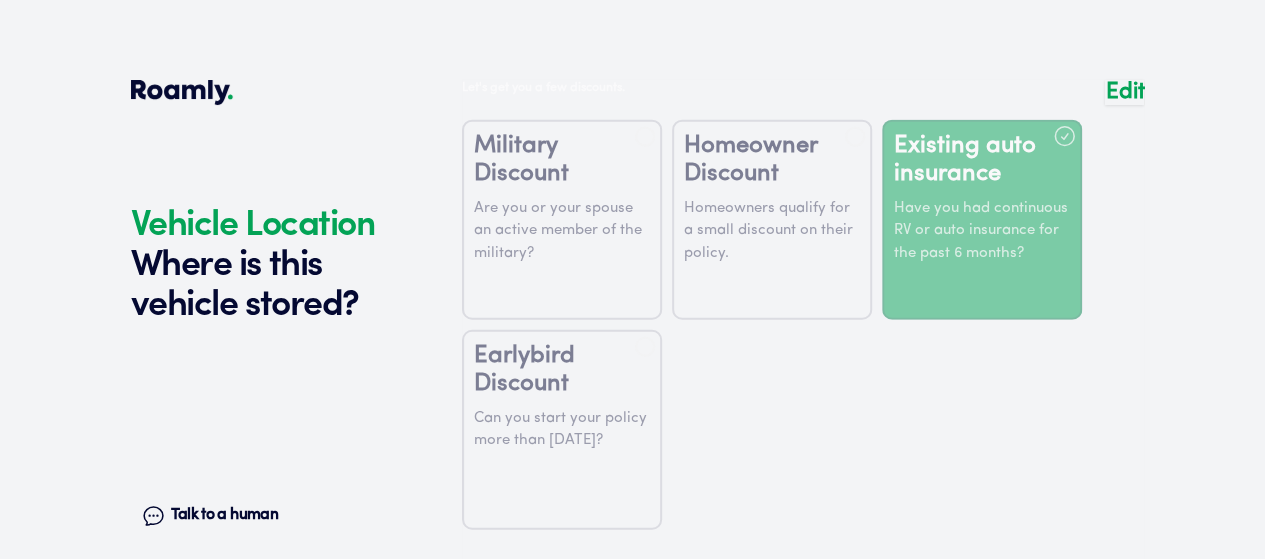 scroll, scrollTop: 4321, scrollLeft: 0, axis: vertical 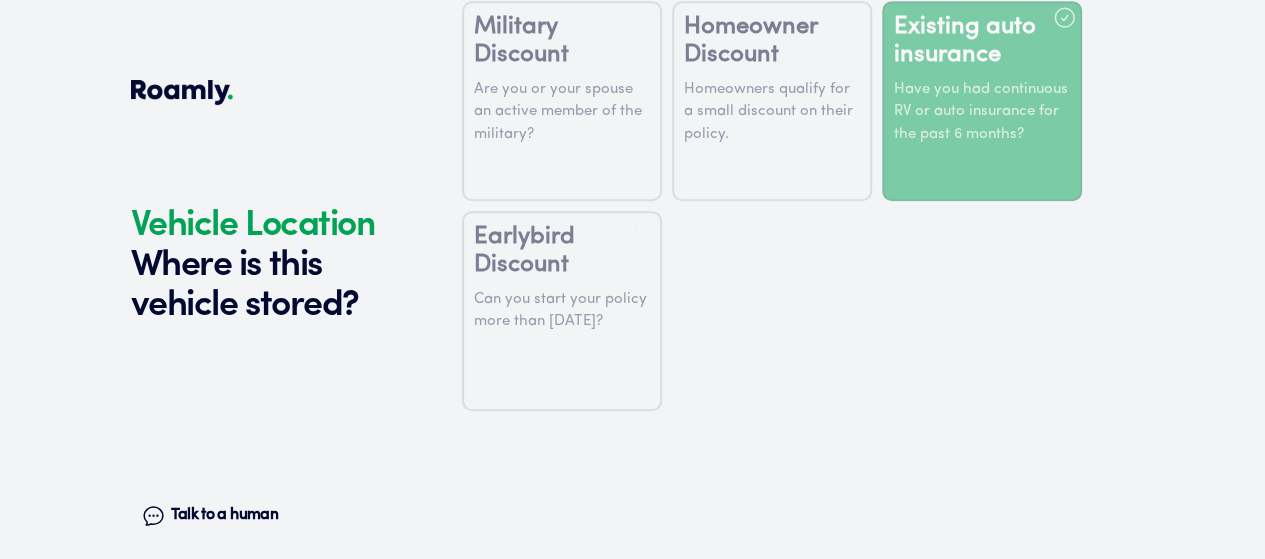 click at bounding box center (491, 668) 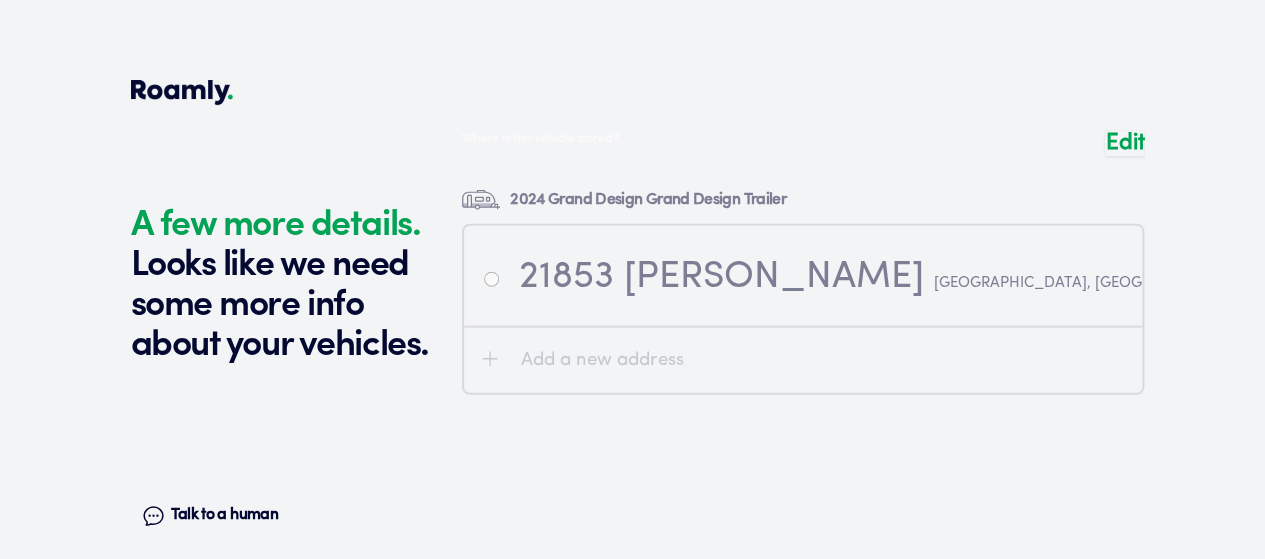 scroll, scrollTop: 4760, scrollLeft: 0, axis: vertical 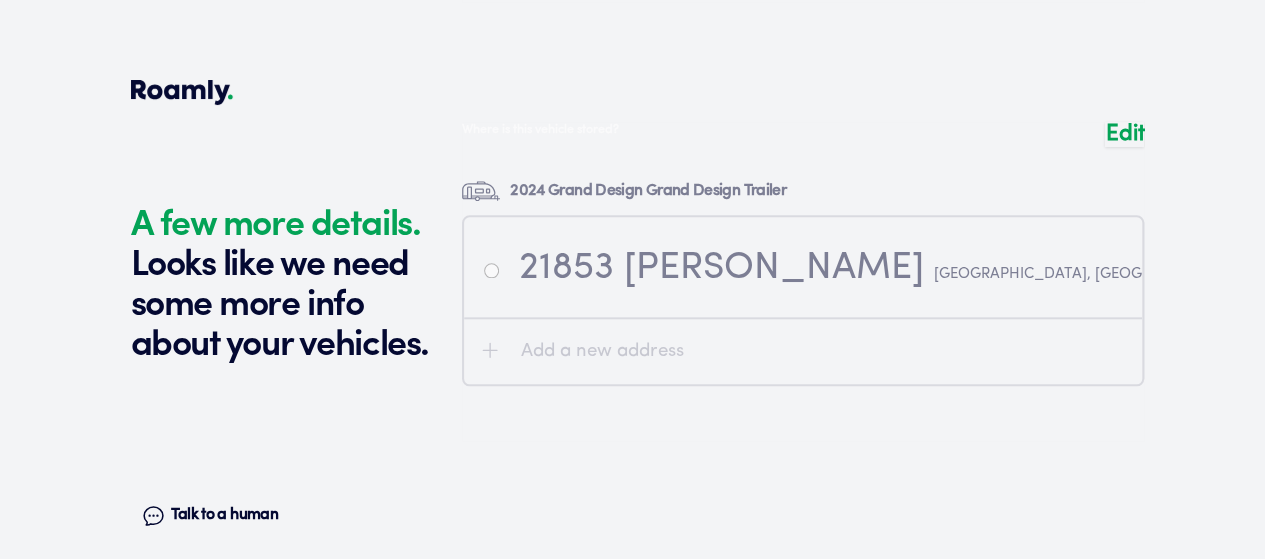 click at bounding box center [803, 666] 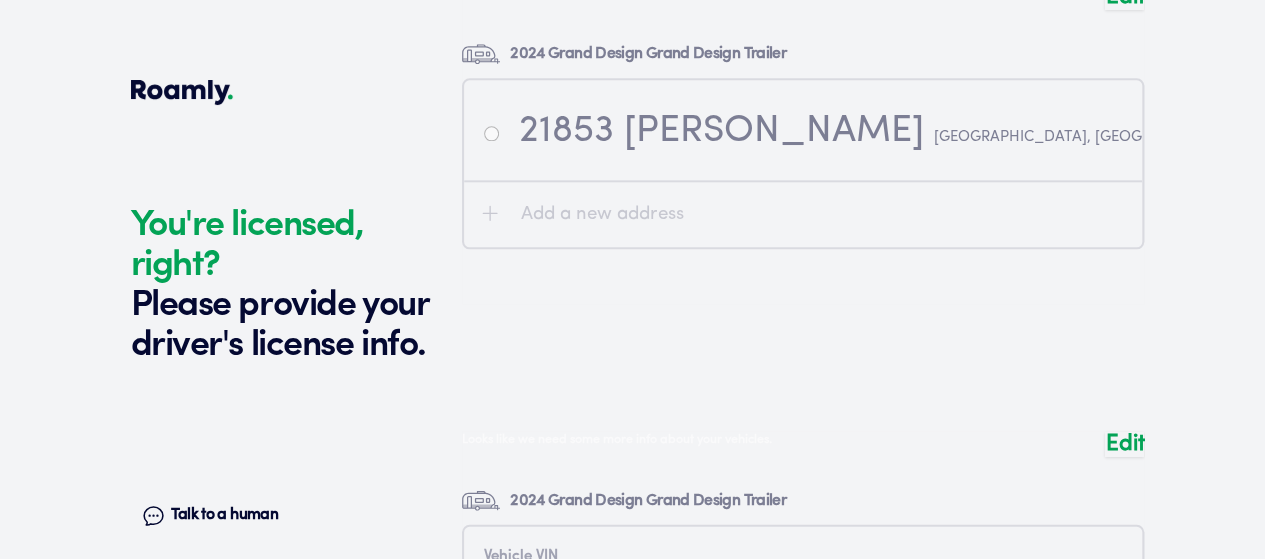 scroll, scrollTop: 5103, scrollLeft: 0, axis: vertical 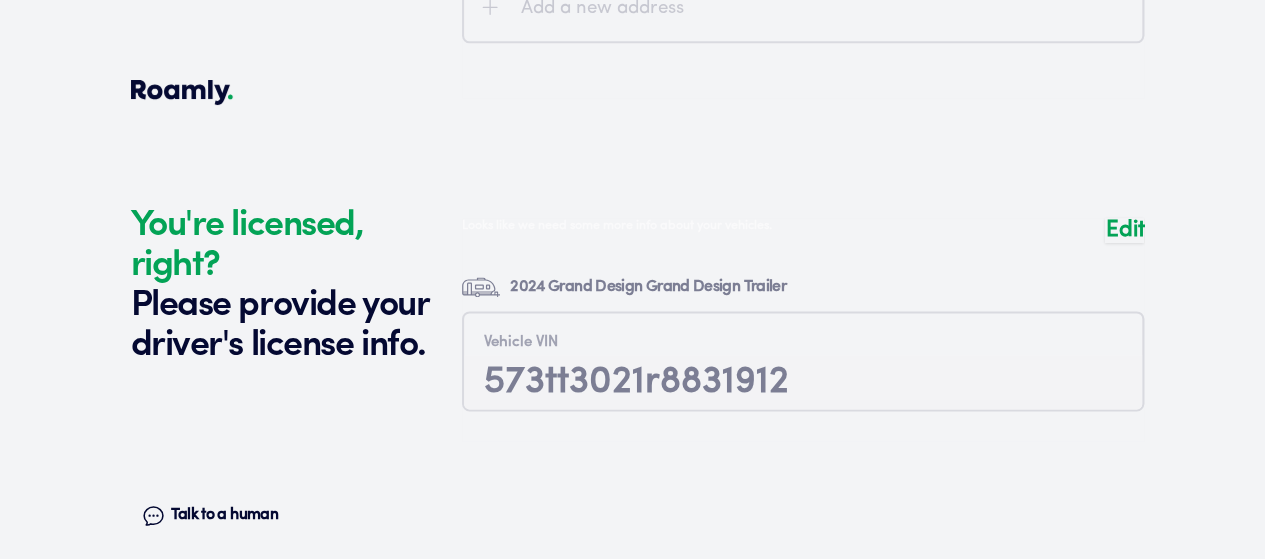 click at bounding box center [803, 682] 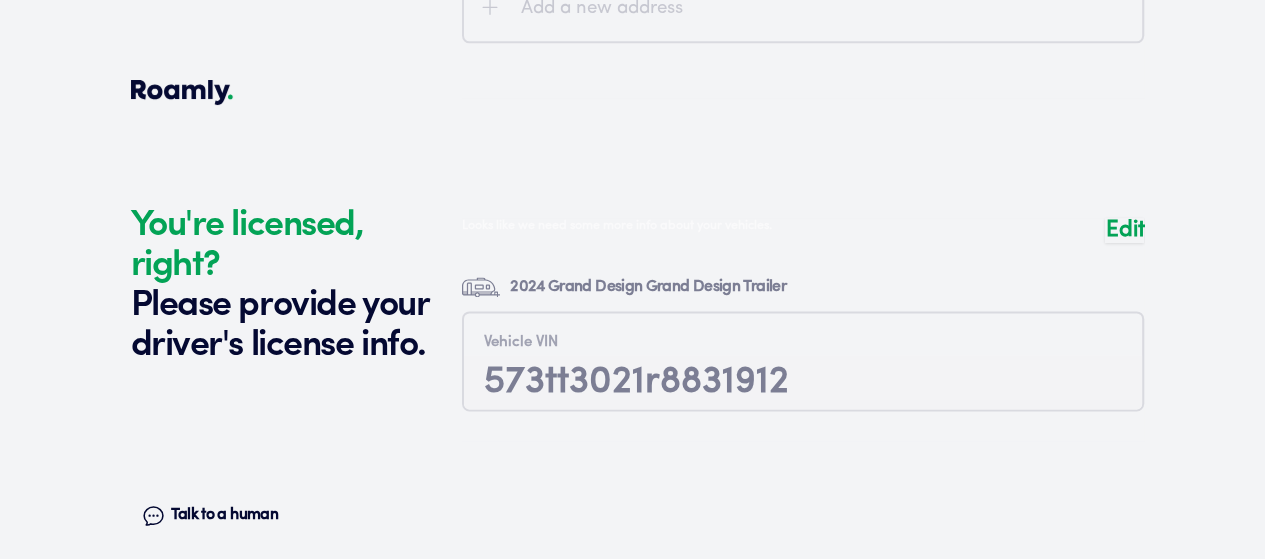 scroll, scrollTop: 582, scrollLeft: 0, axis: vertical 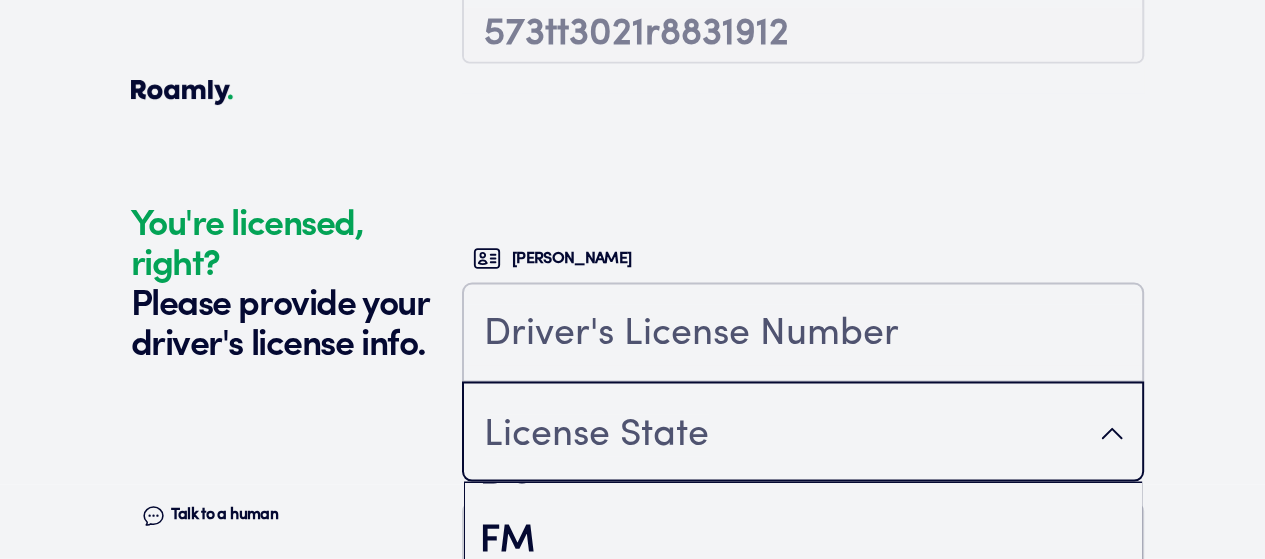 click on "IL" at bounding box center [803, 947] 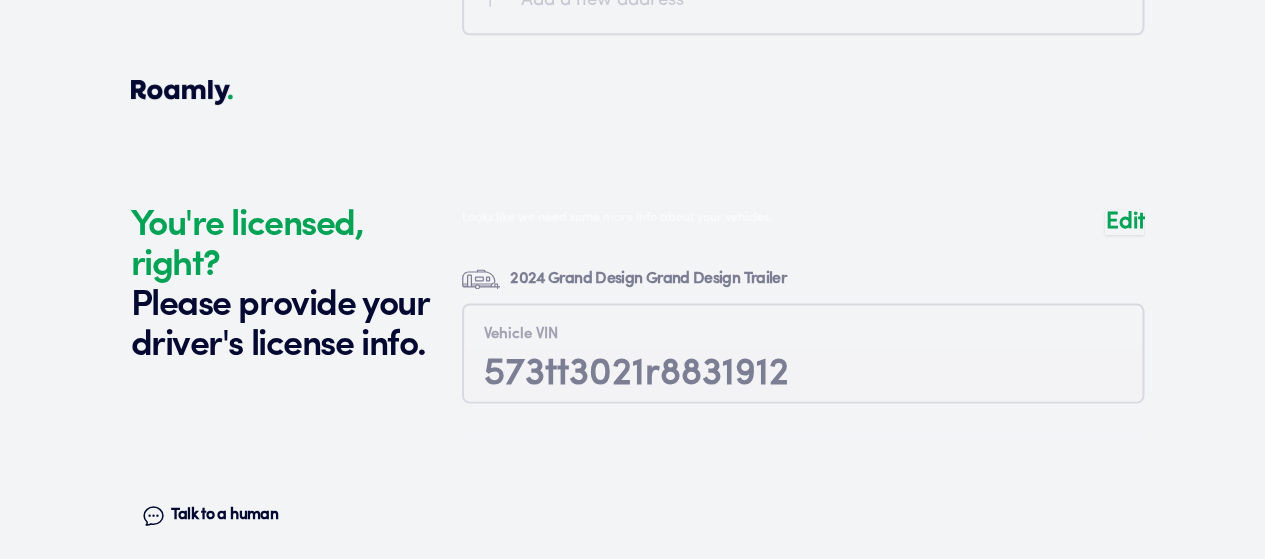 click at bounding box center [803, 674] 